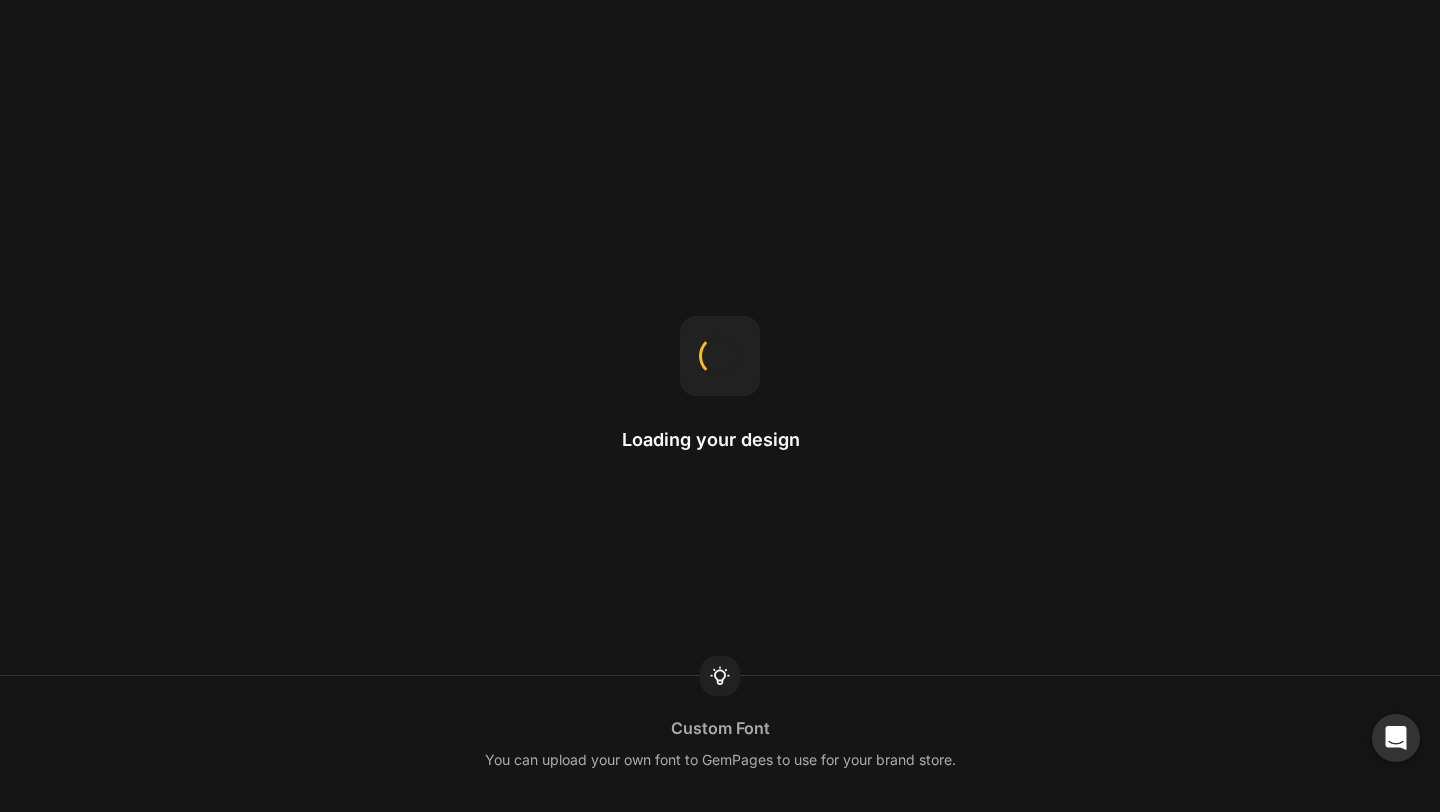 scroll, scrollTop: 0, scrollLeft: 0, axis: both 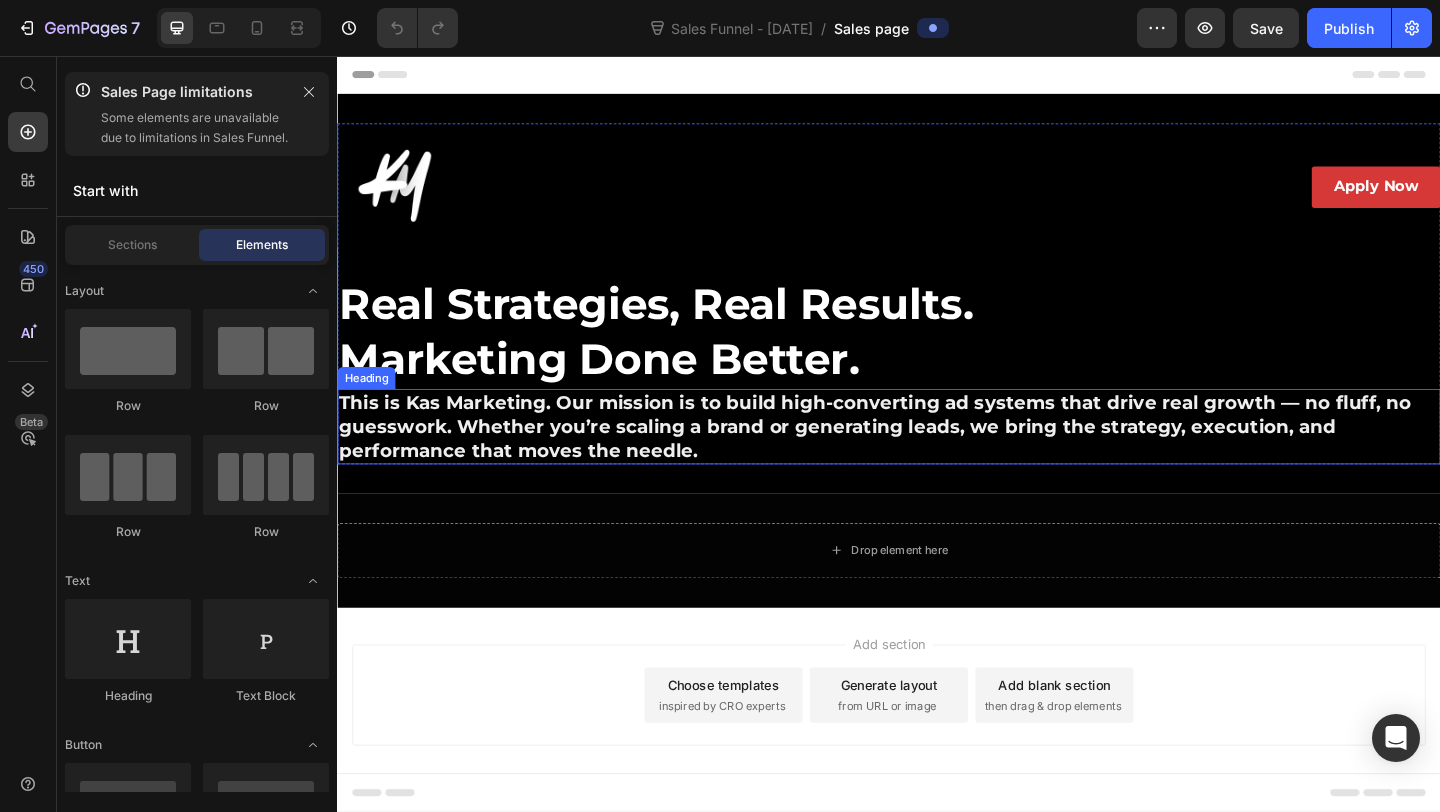 click on "This is Kas Marketing. Our mission is to build high-converting ad systems that drive real growth — no fluff, no guesswork. Whether you’re scaling a brand or generating leads, we bring the strategy, execution, and performance that moves the needle." at bounding box center (937, 459) 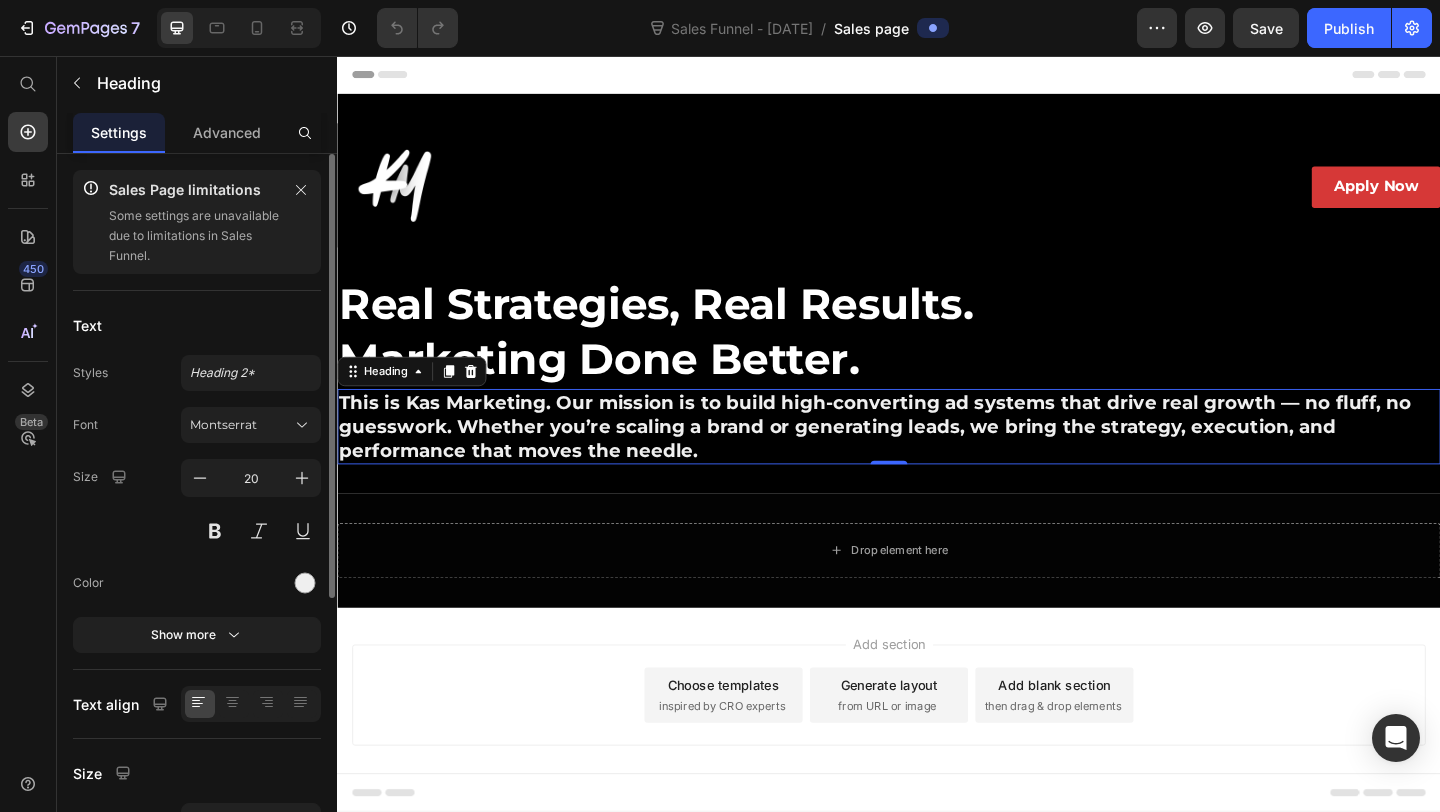 click on "Size 20" at bounding box center [197, 504] 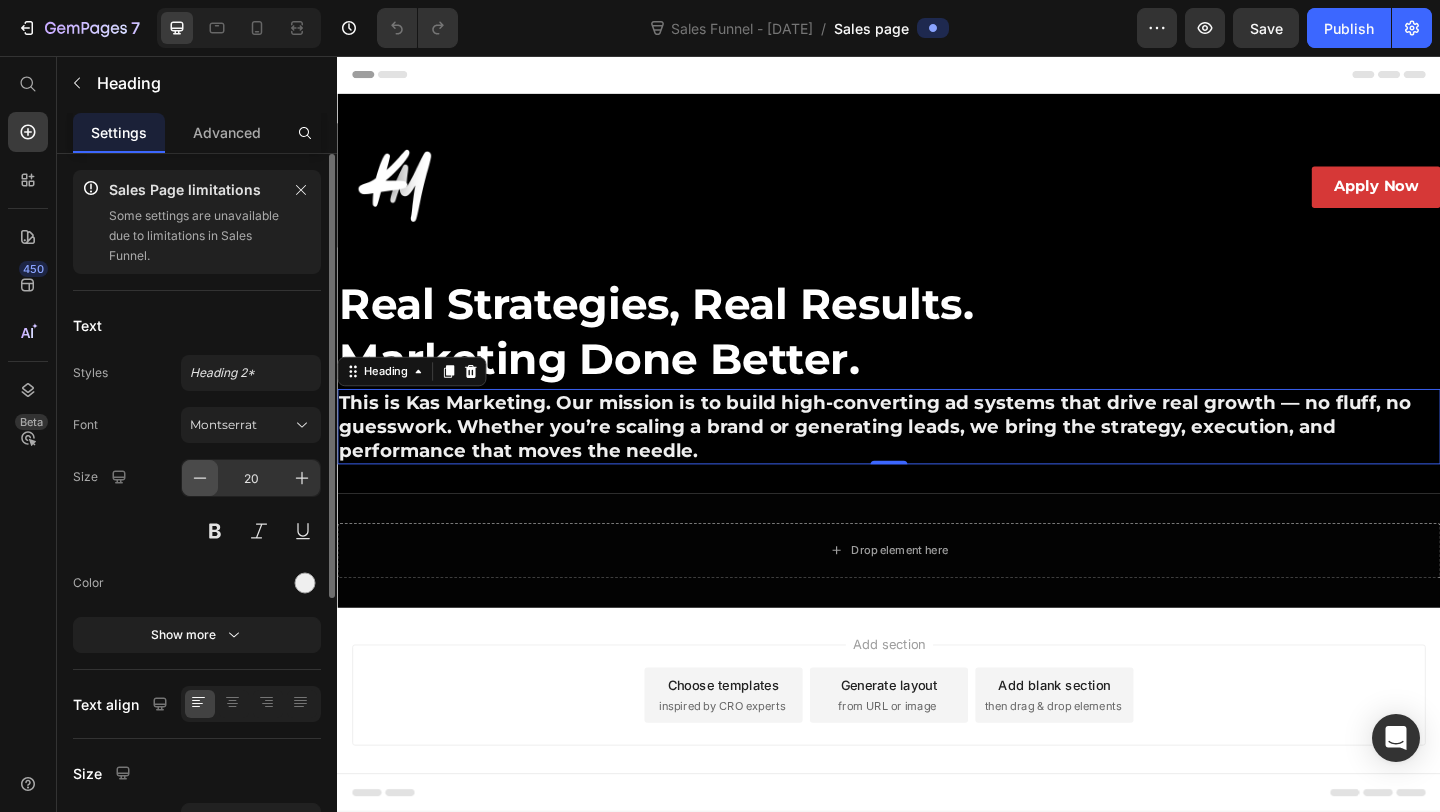 click 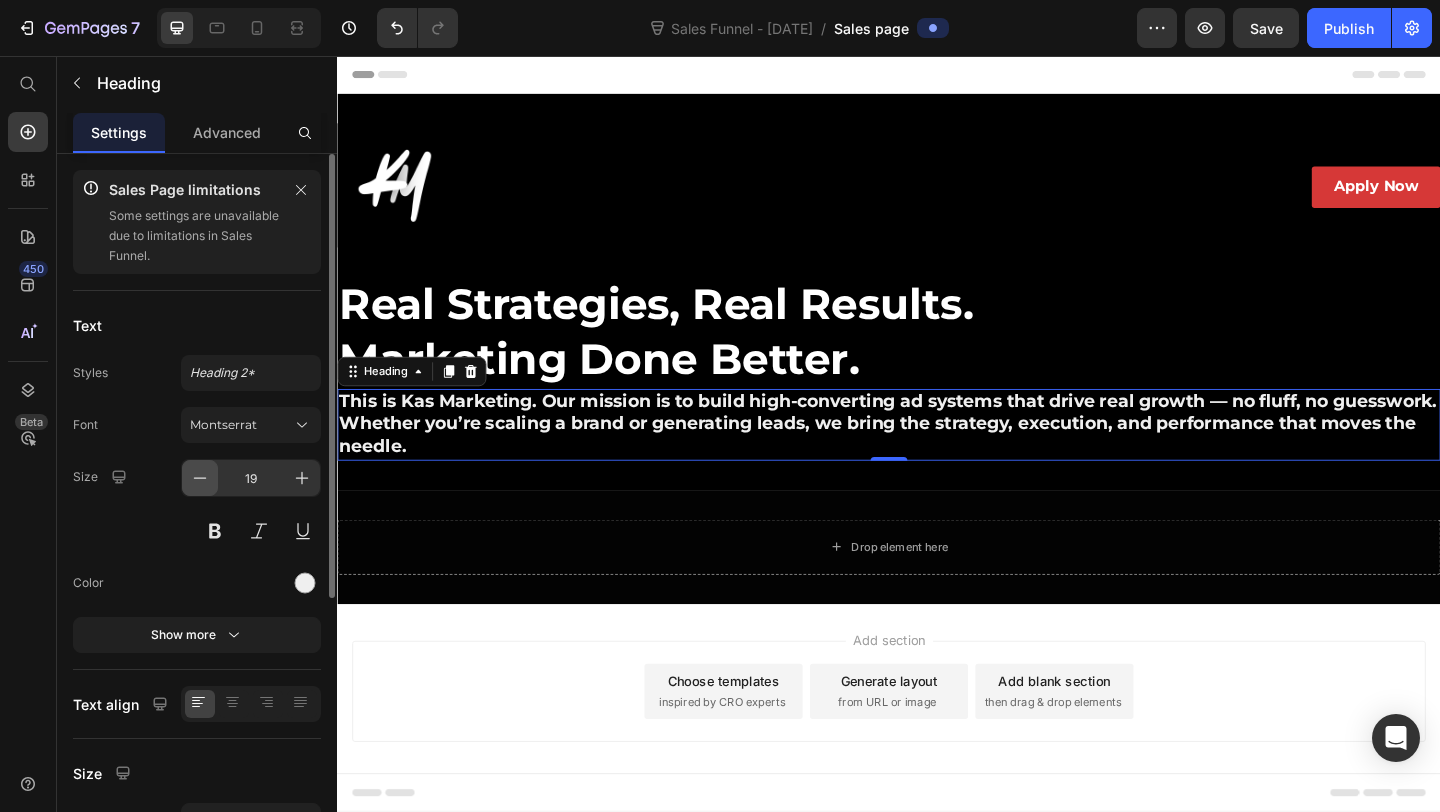 click 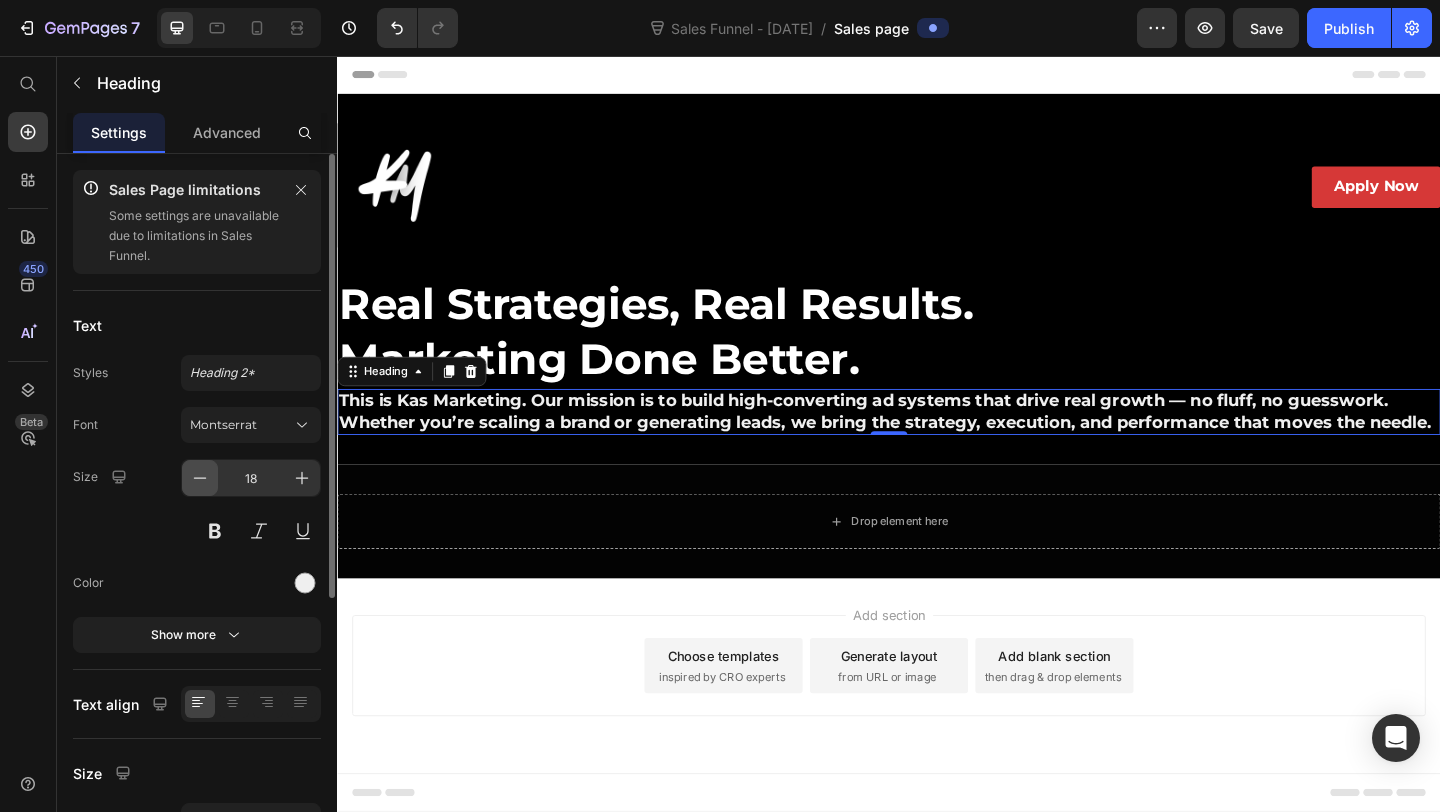 click 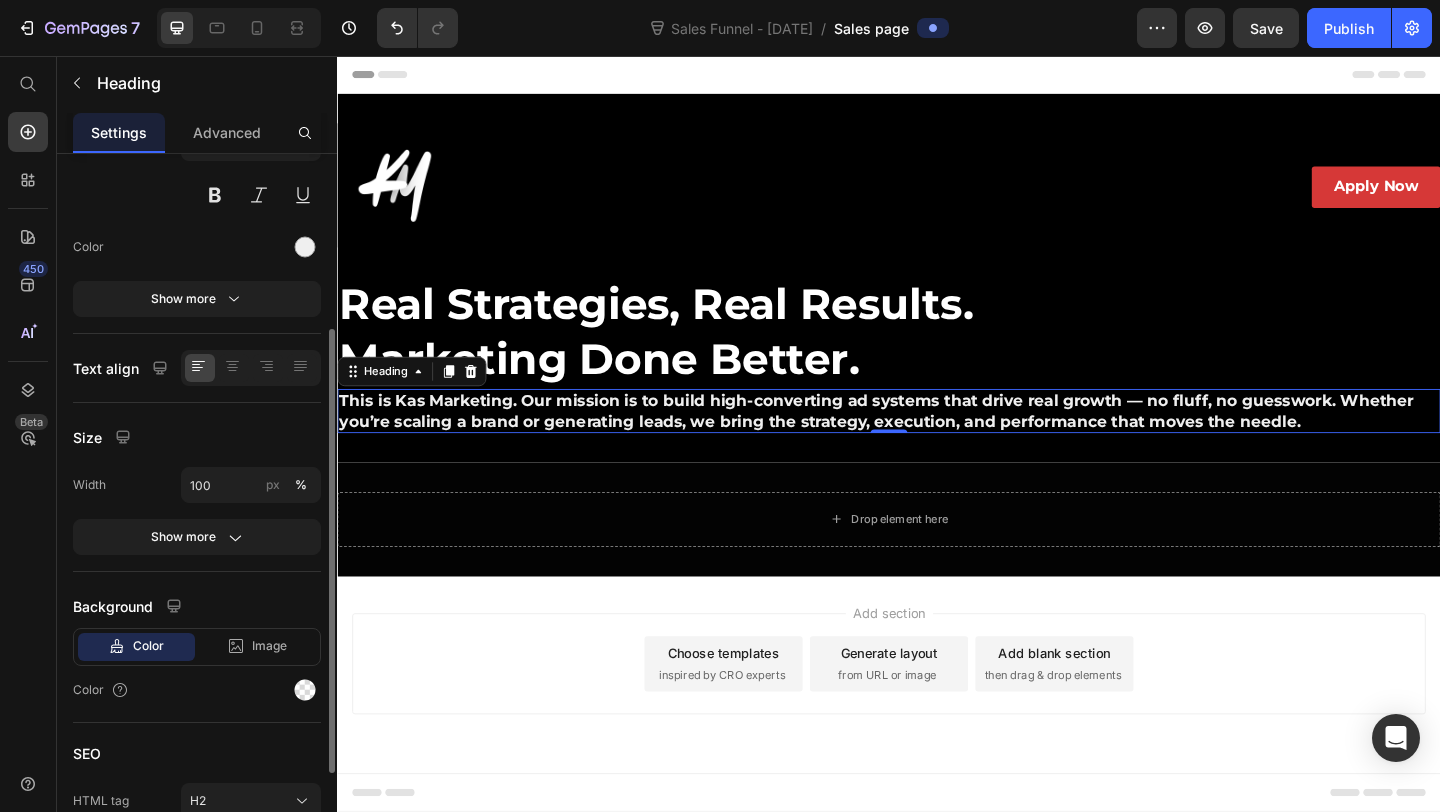 scroll, scrollTop: 388, scrollLeft: 0, axis: vertical 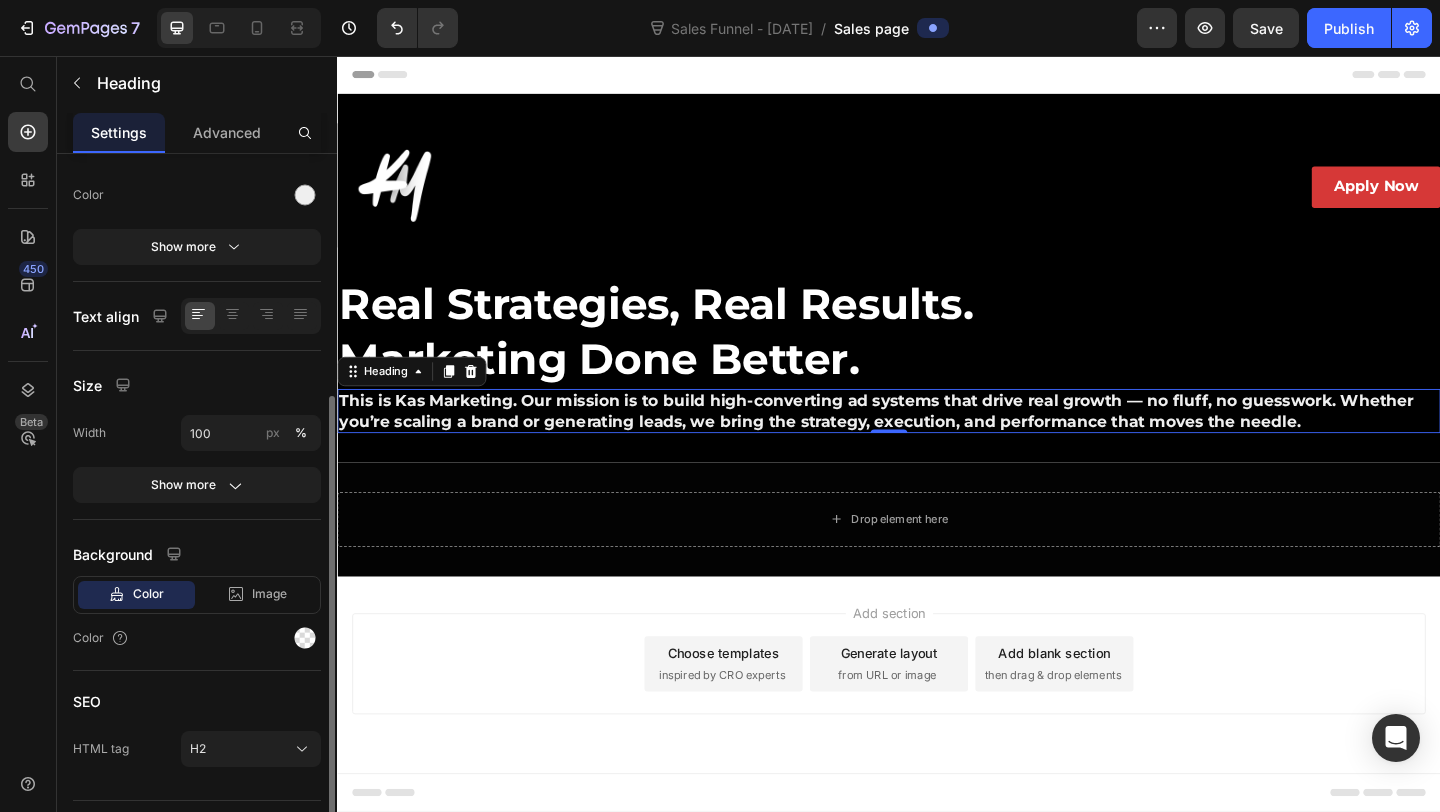 click on "Size Width 100 px % Show more" 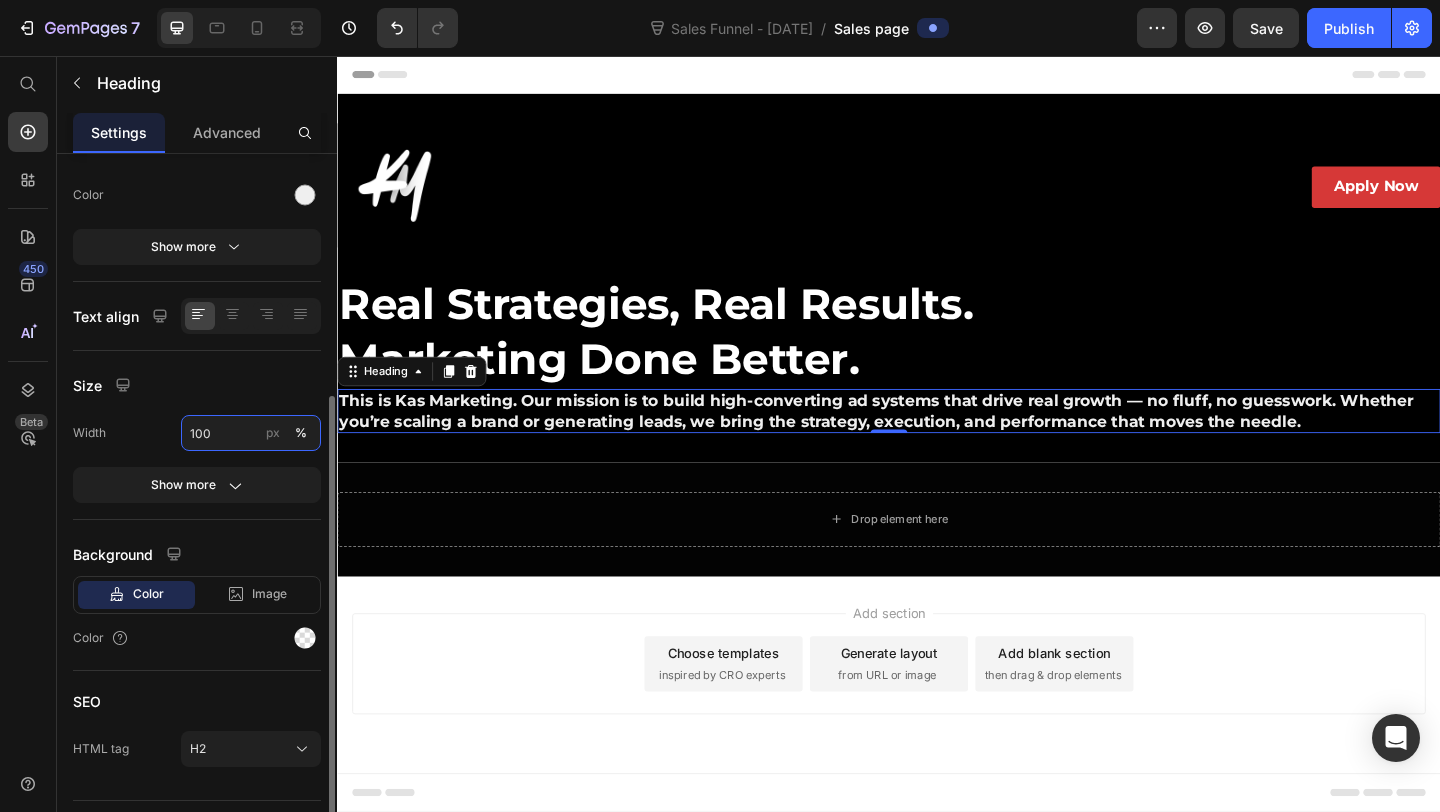 click on "100" at bounding box center (251, 433) 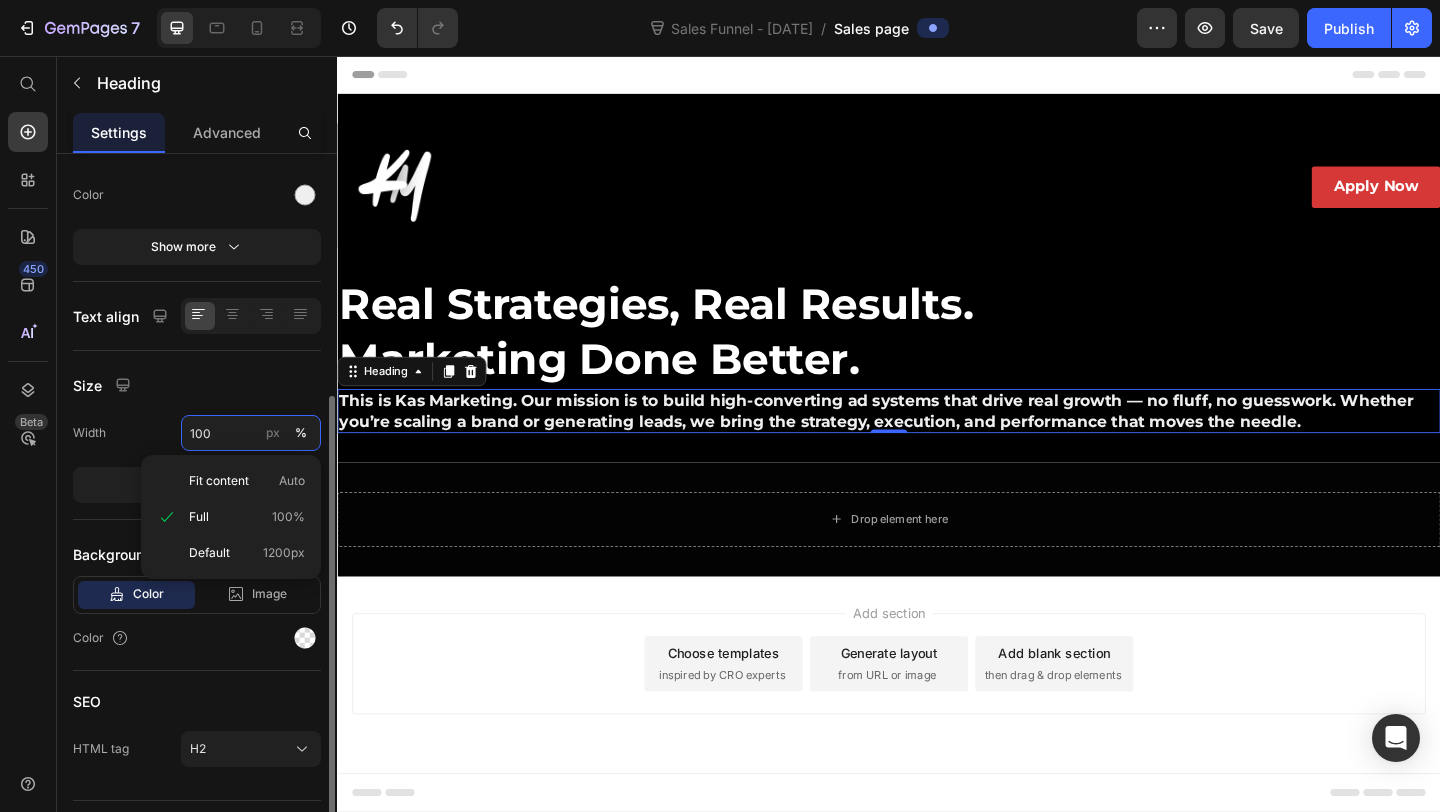 click on "100" at bounding box center [251, 433] 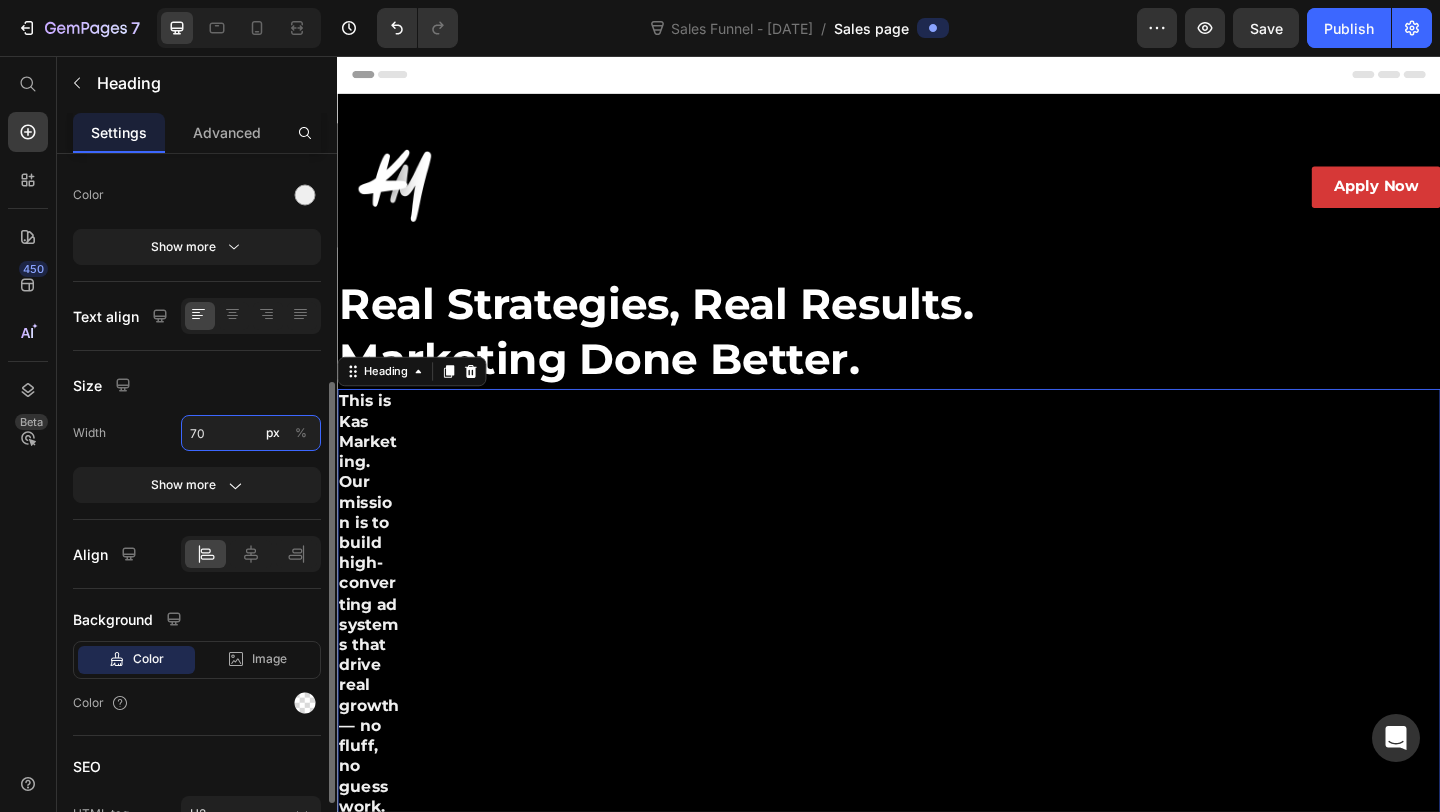 type on "7" 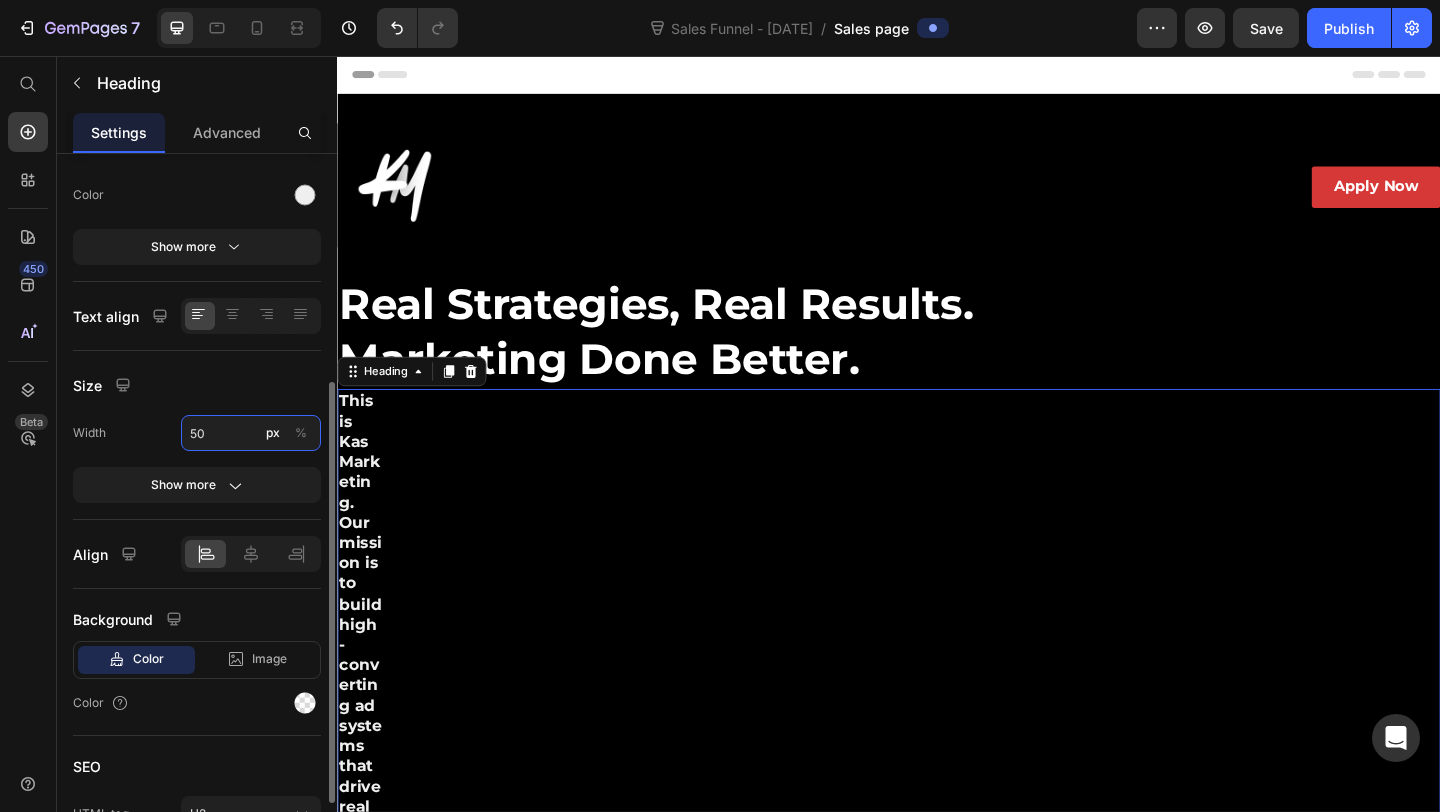 type on "5" 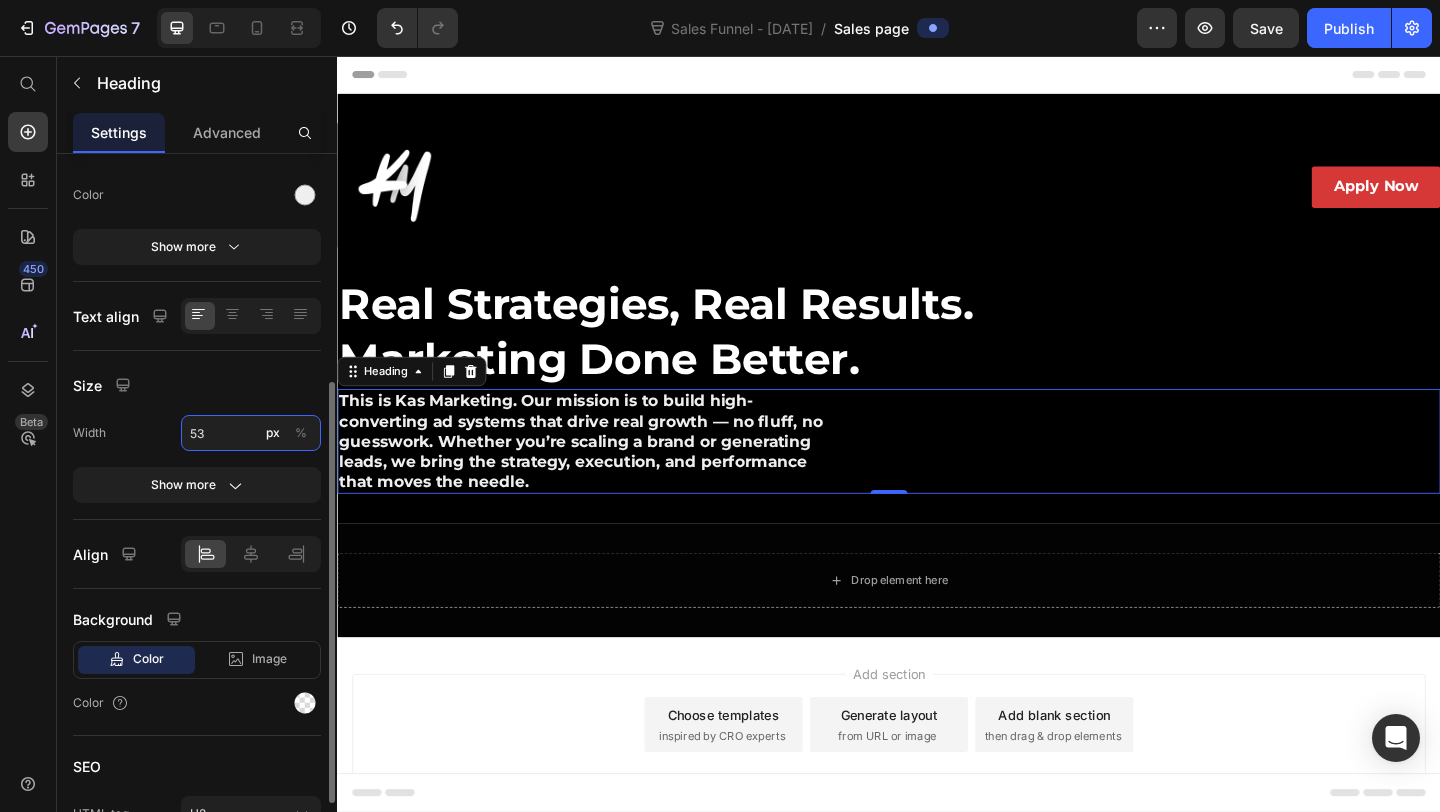 type on "5" 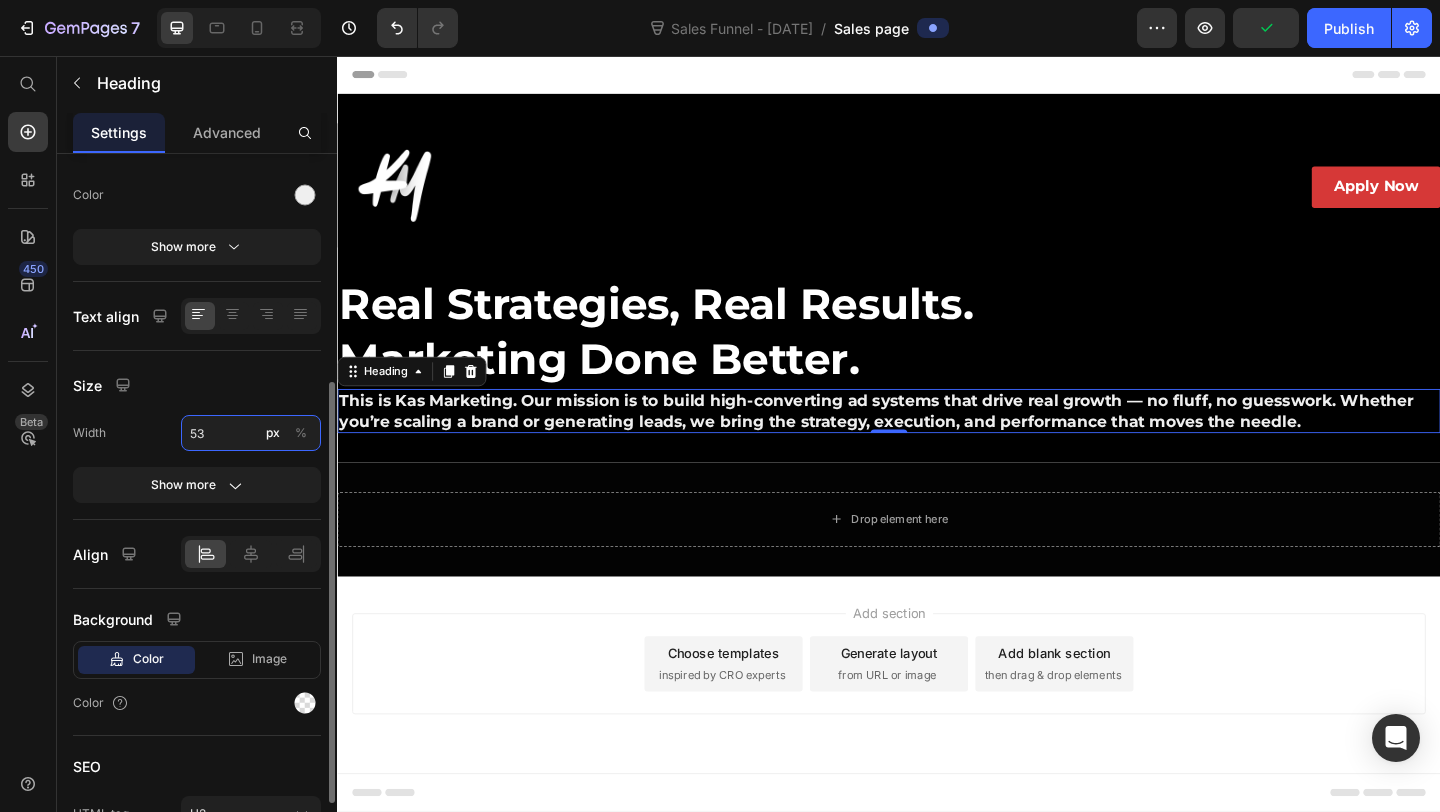 type on "5" 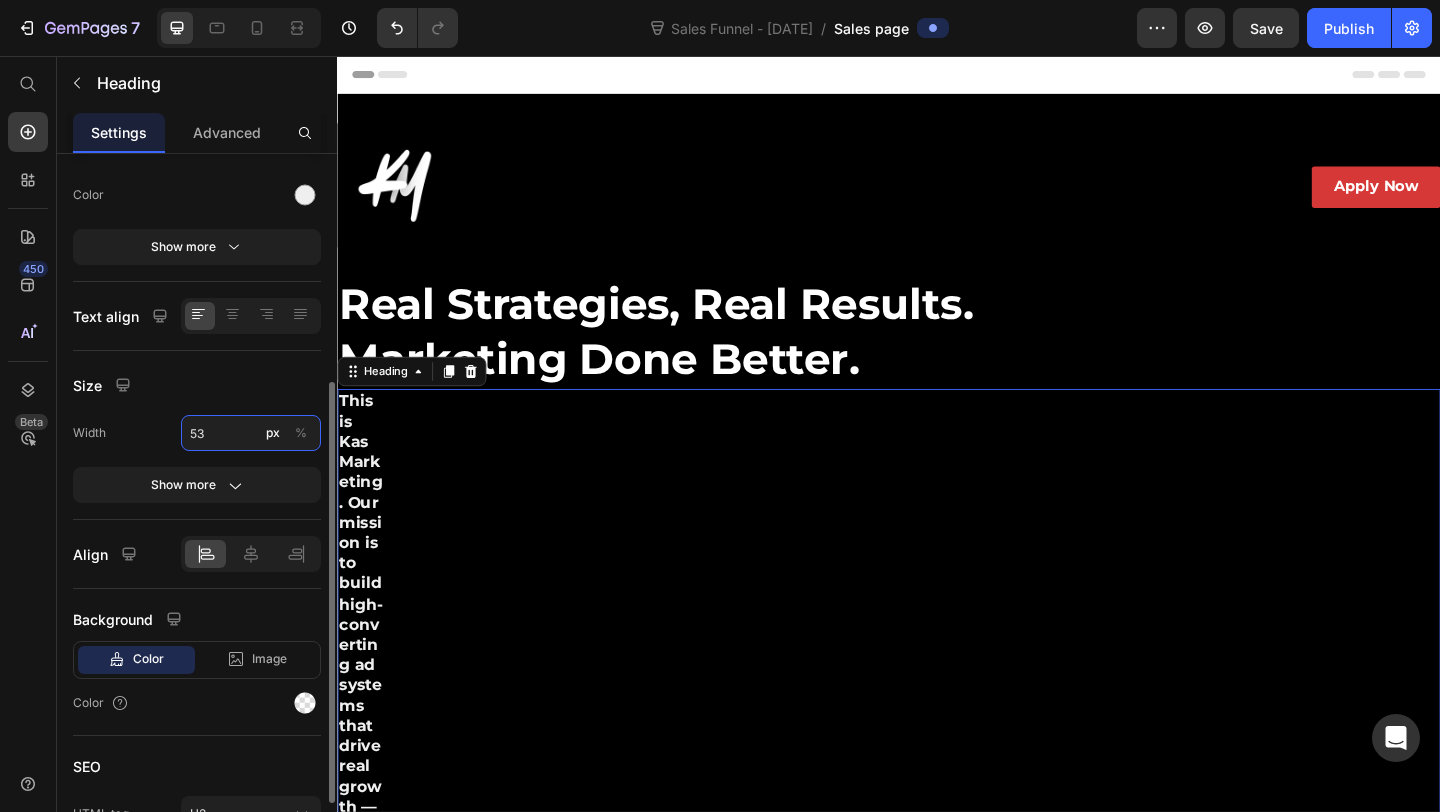 type on "5" 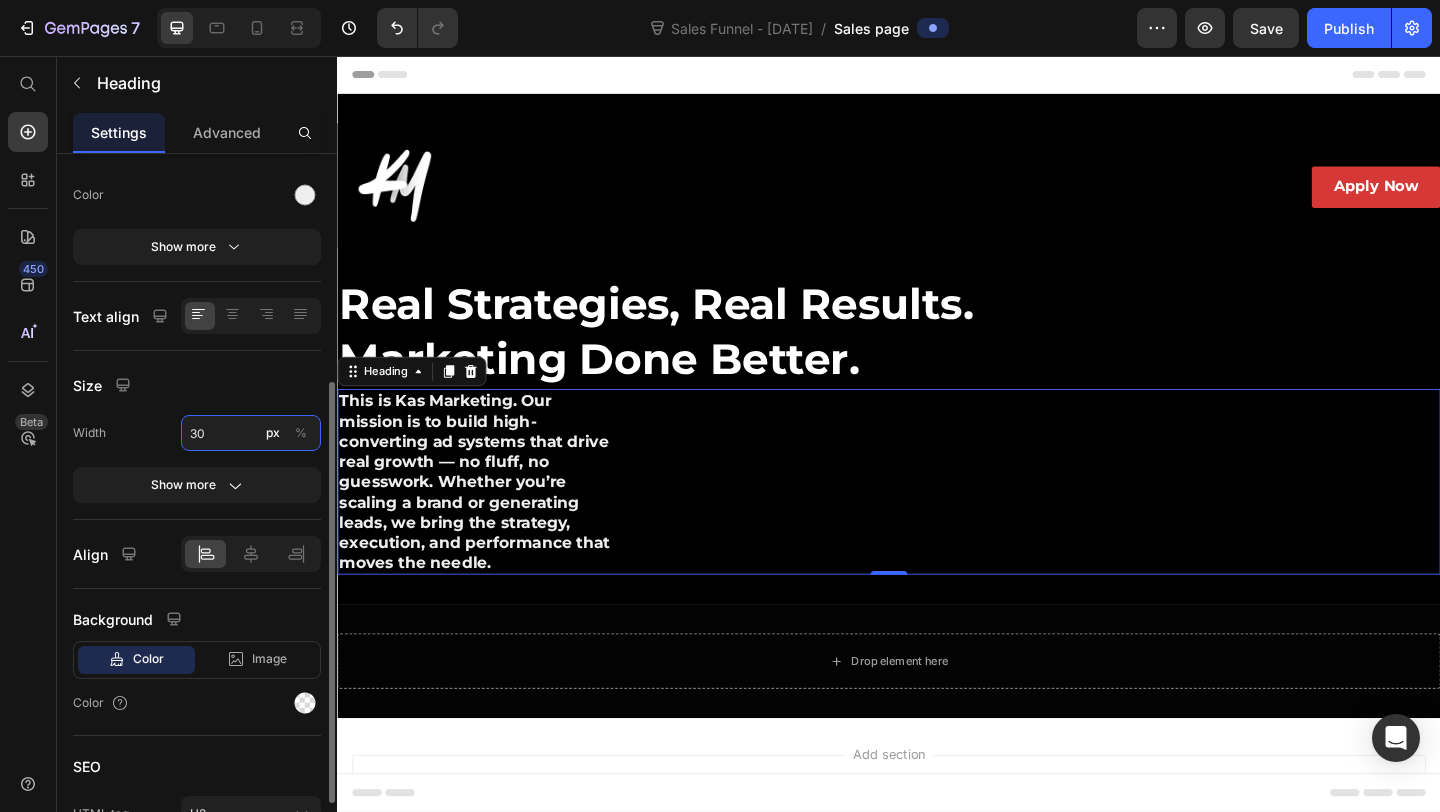 type on "3" 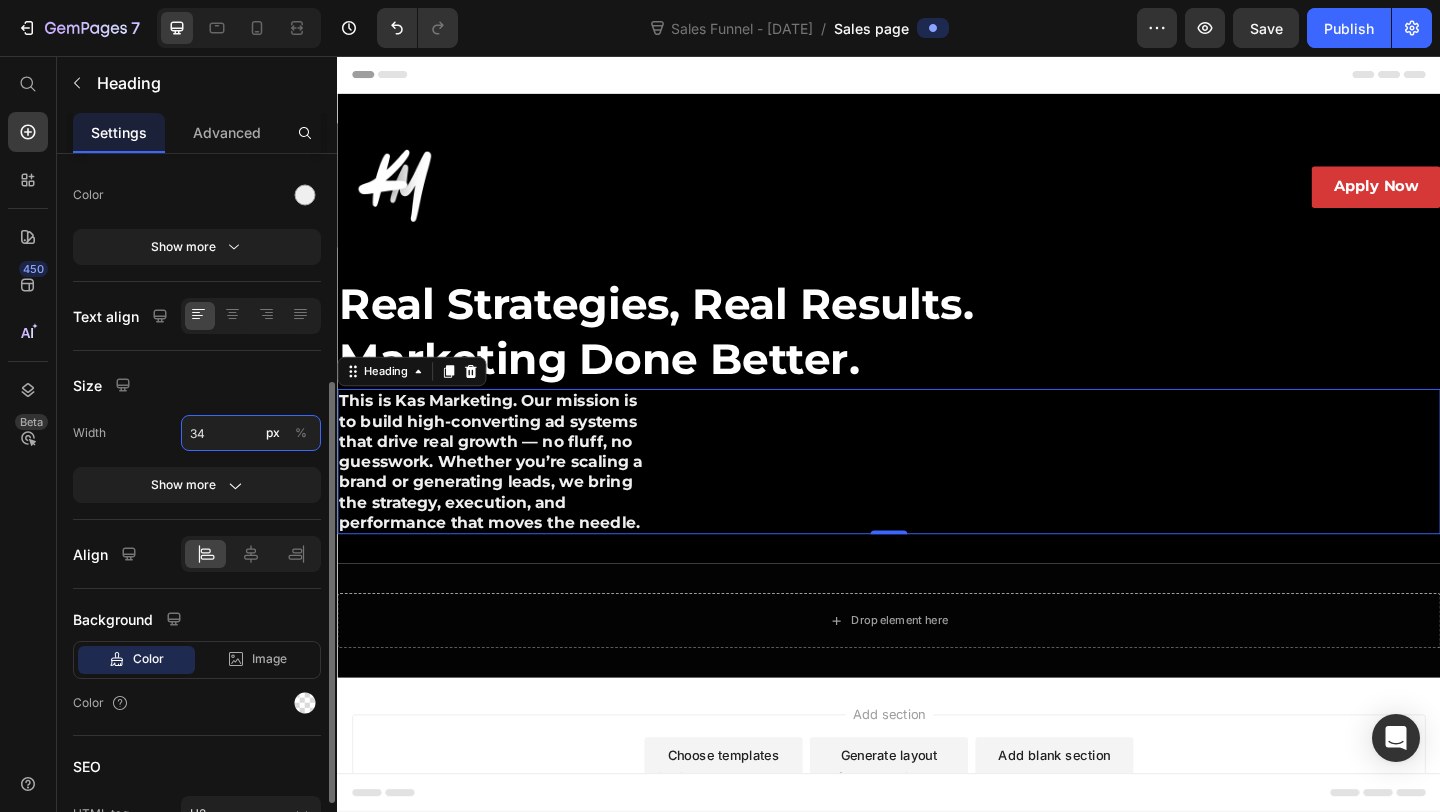 type on "3" 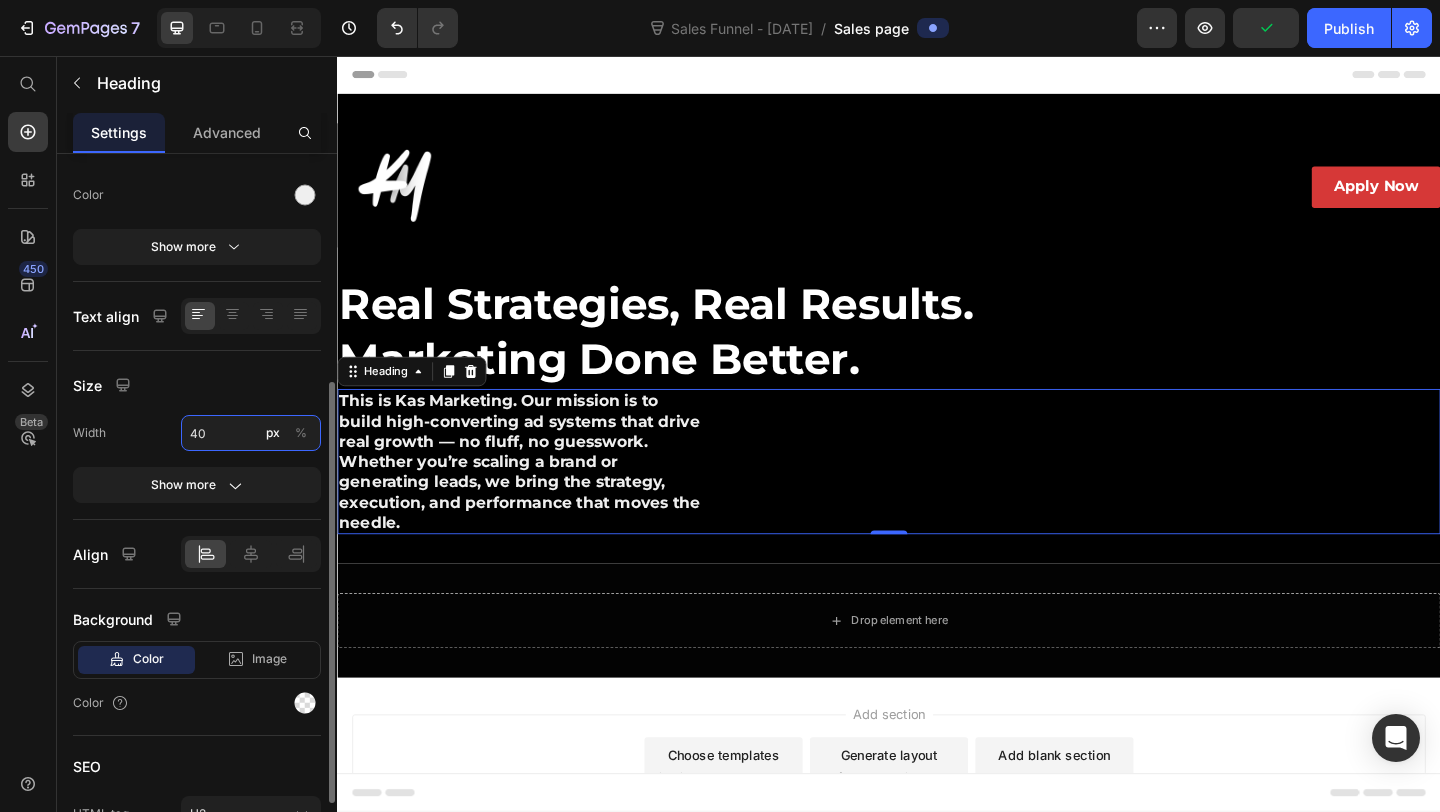 type on "4" 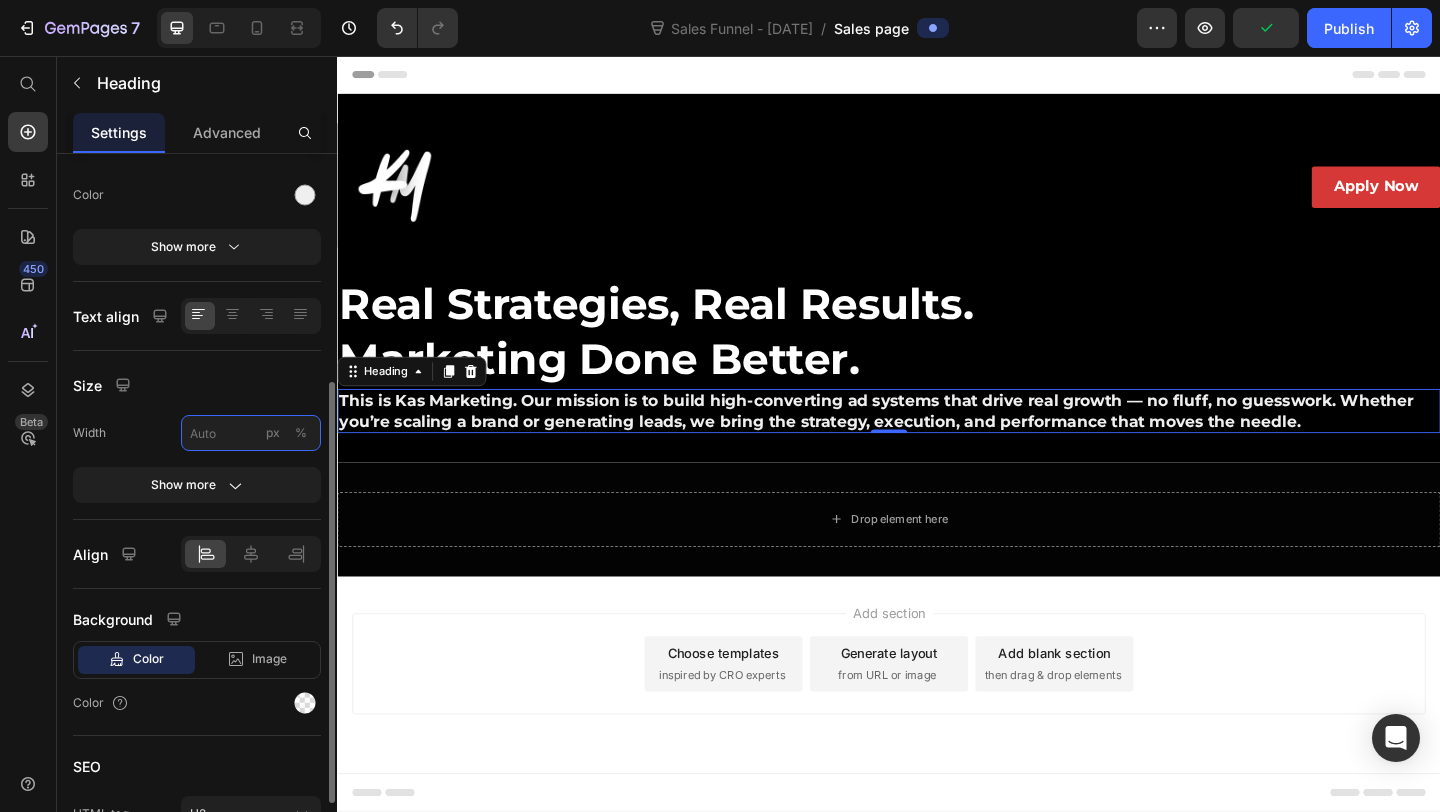 type on "4" 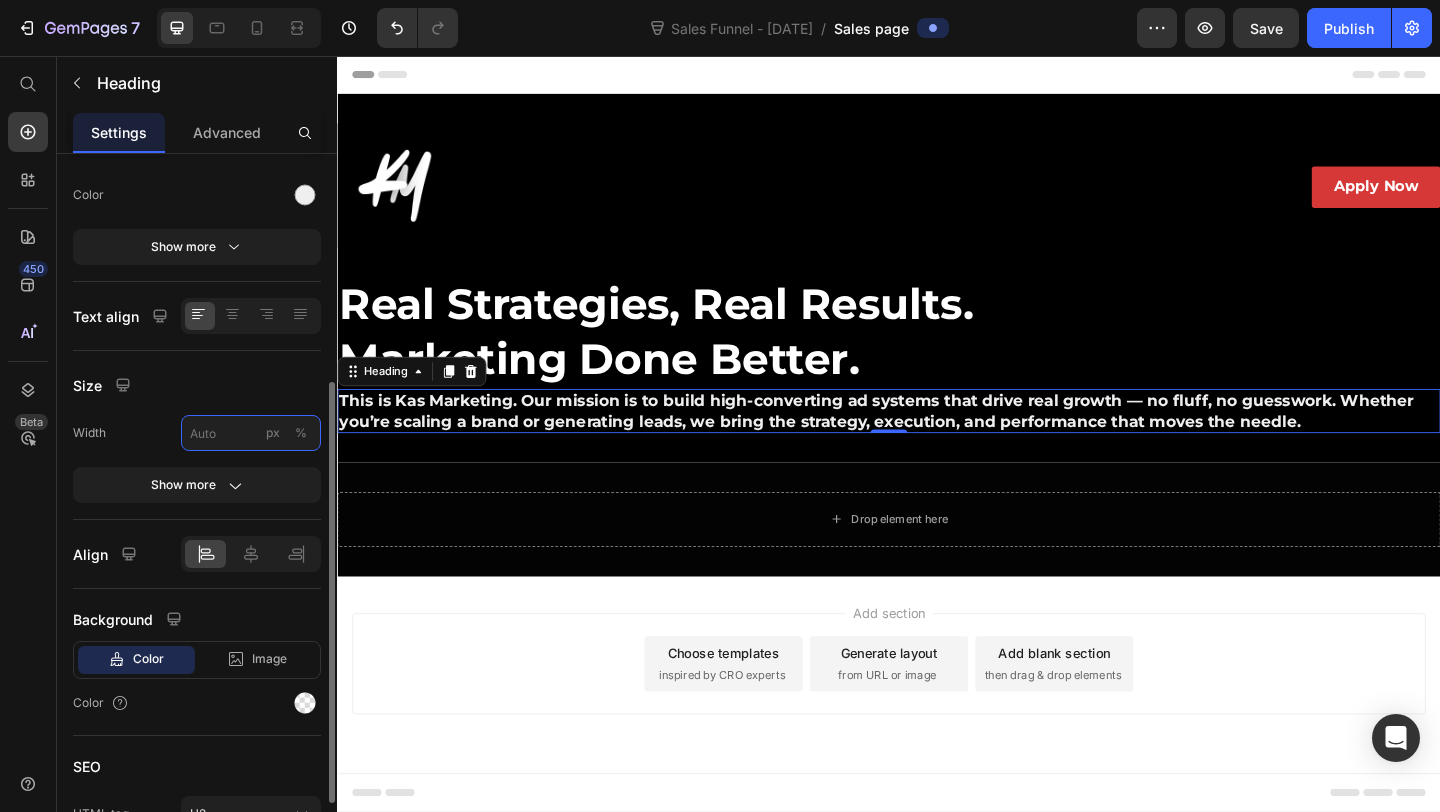type 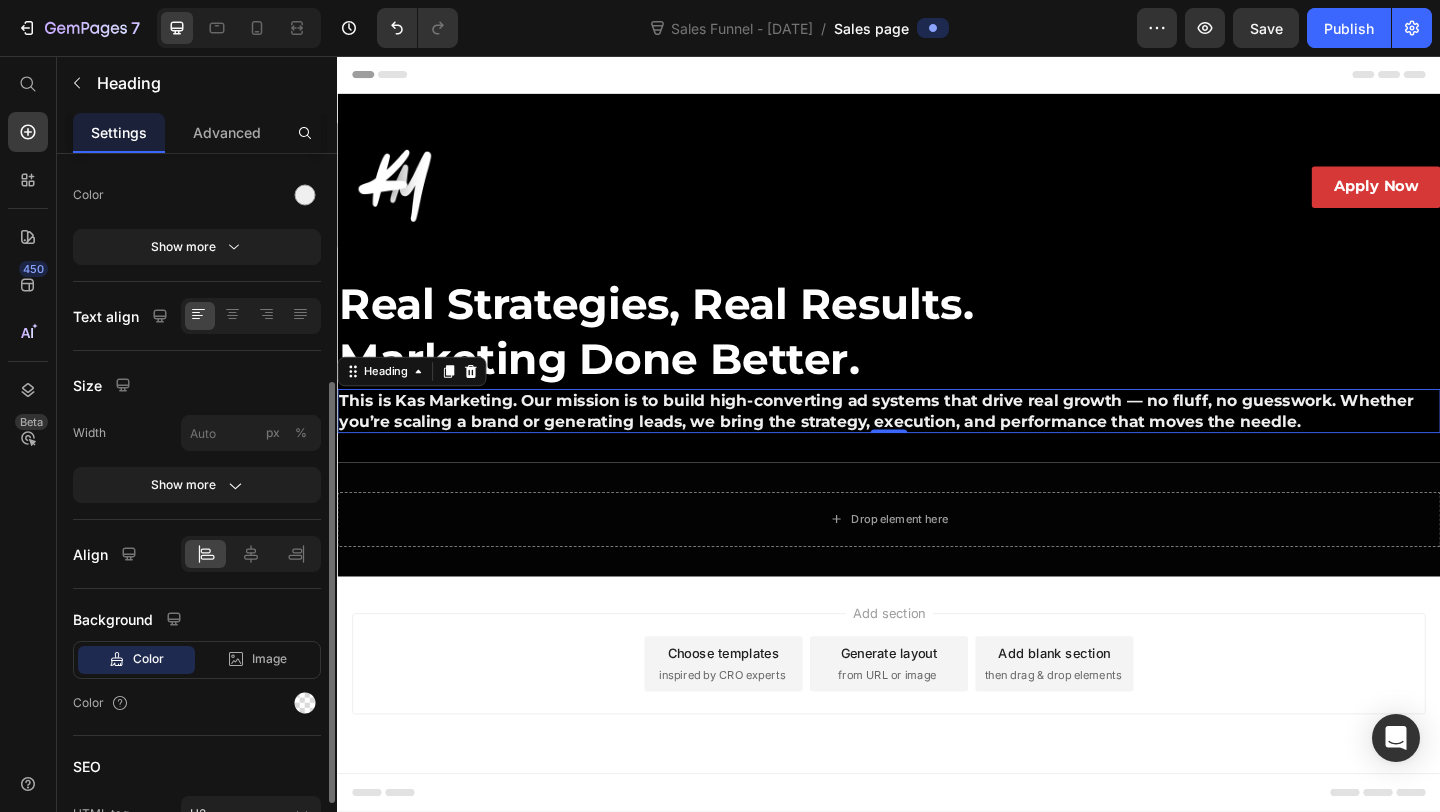 click on "Sales Page limitations Some settings are unavailable due to limitations in Sales Funnel. Text Styles Heading 2* Font Montserrat Size 17 Color Show more Text align Size Width px % Show more Align Background Color Image Video Color SEO HTML tag H2" at bounding box center [197, 323] 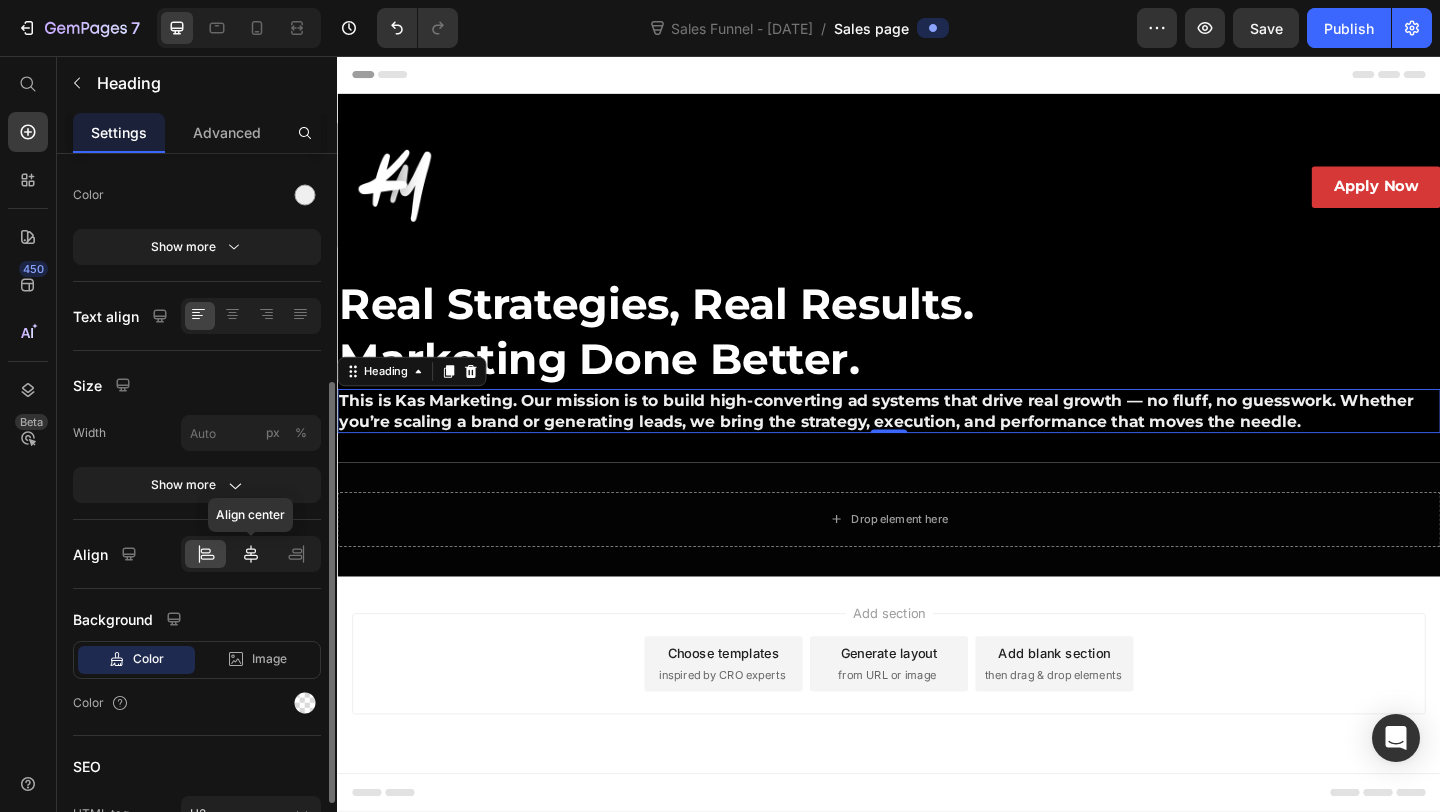 click 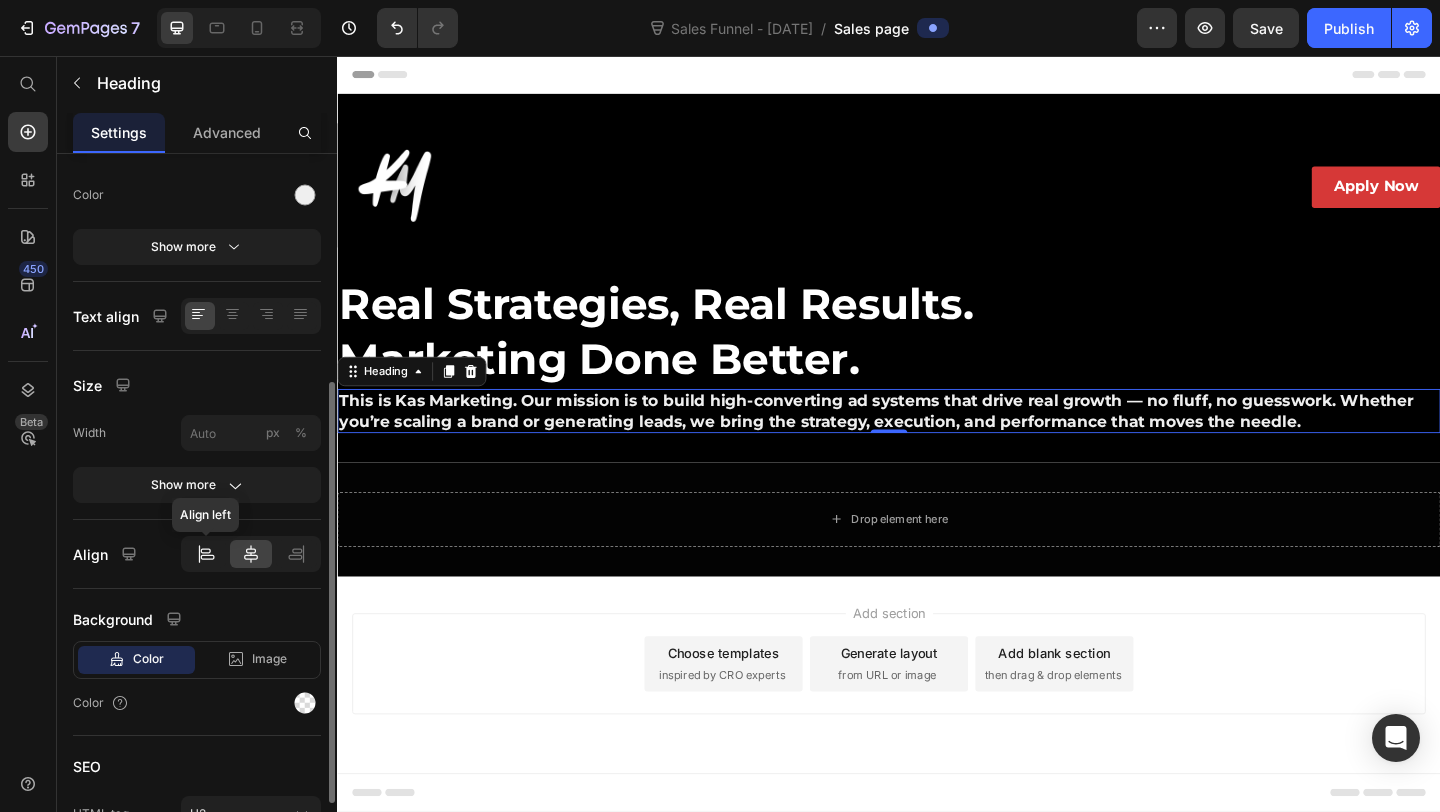 click 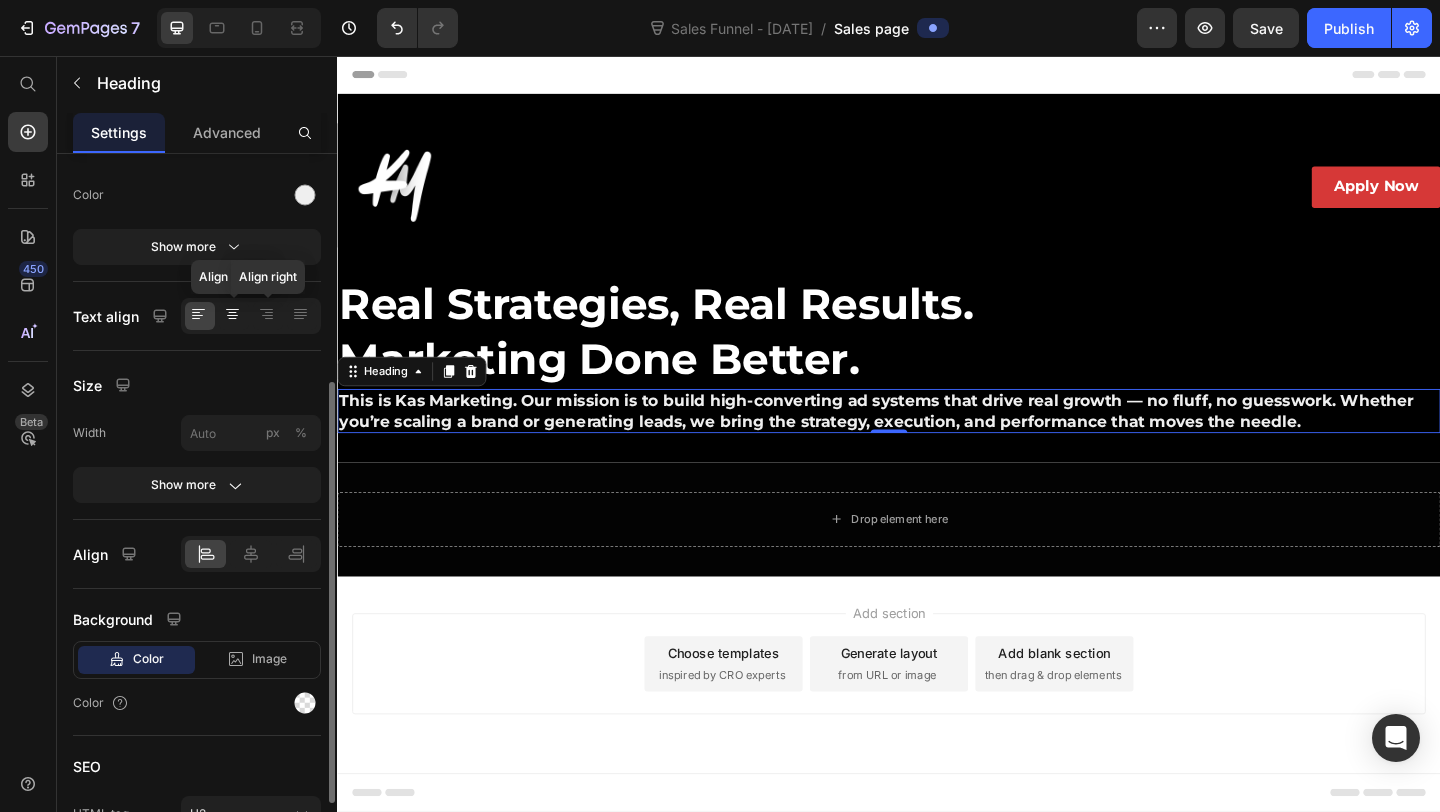 click 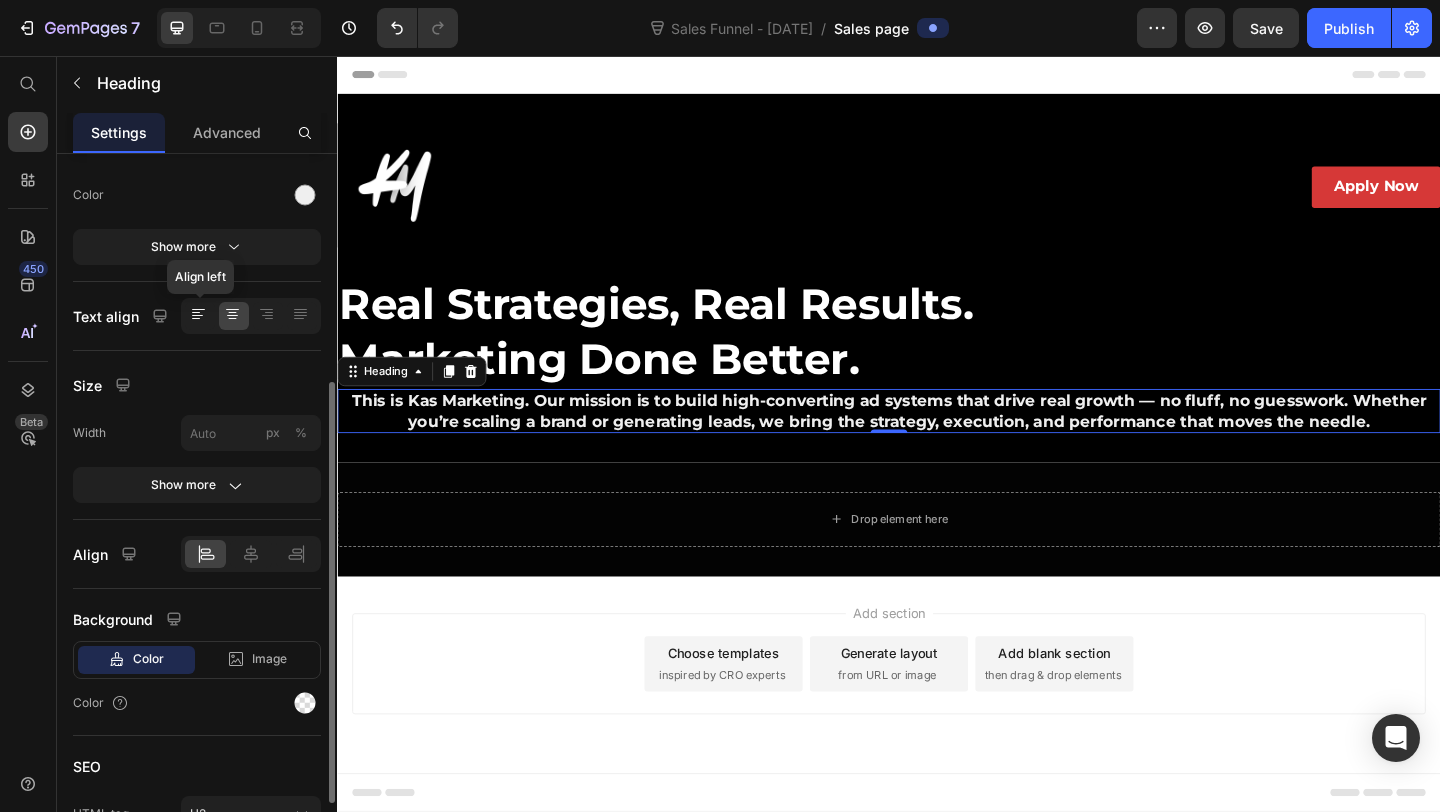 click 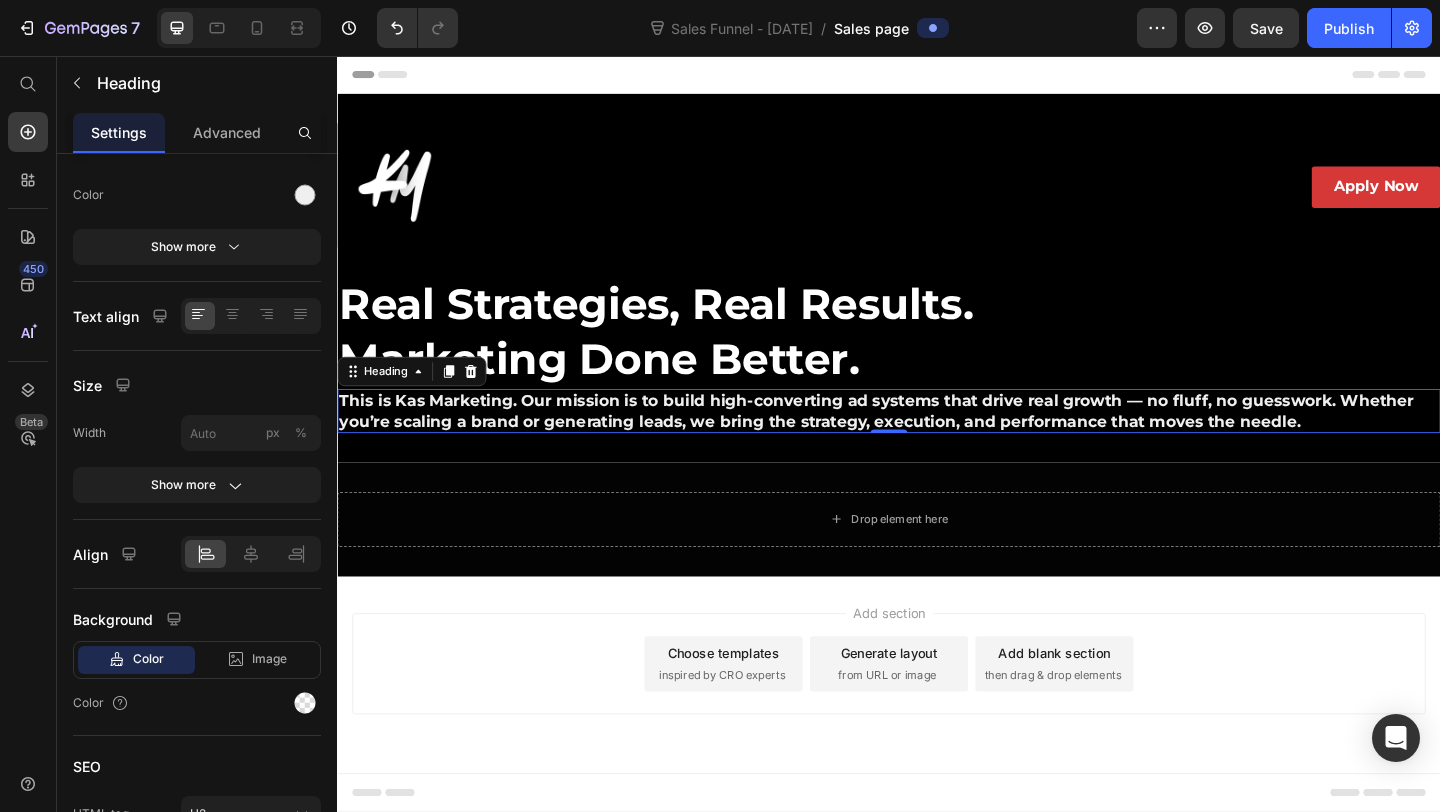 click on "This is Kas Marketing. Our mission is to build high-converting ad systems that drive real growth — no fluff, no guesswork. Whether you’re scaling a brand or generating leads, we bring the strategy, execution, and performance that moves the needle." at bounding box center [937, 442] 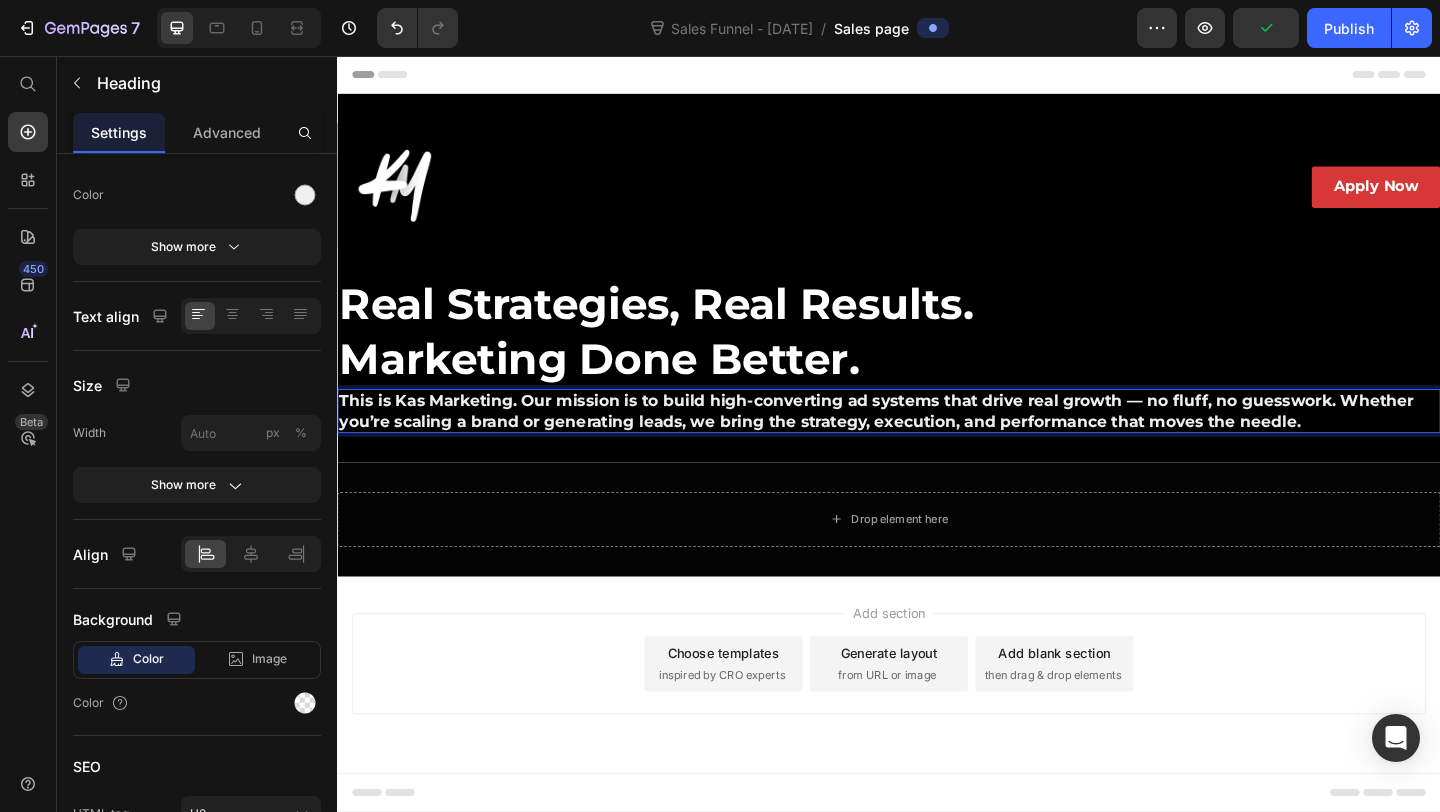 click on "This is Kas Marketing. Our mission is to build high-converting ad systems that drive real growth — no fluff, no guesswork. Whether you’re scaling a brand or generating leads, we bring the strategy, execution, and performance that moves the needle." at bounding box center [937, 442] 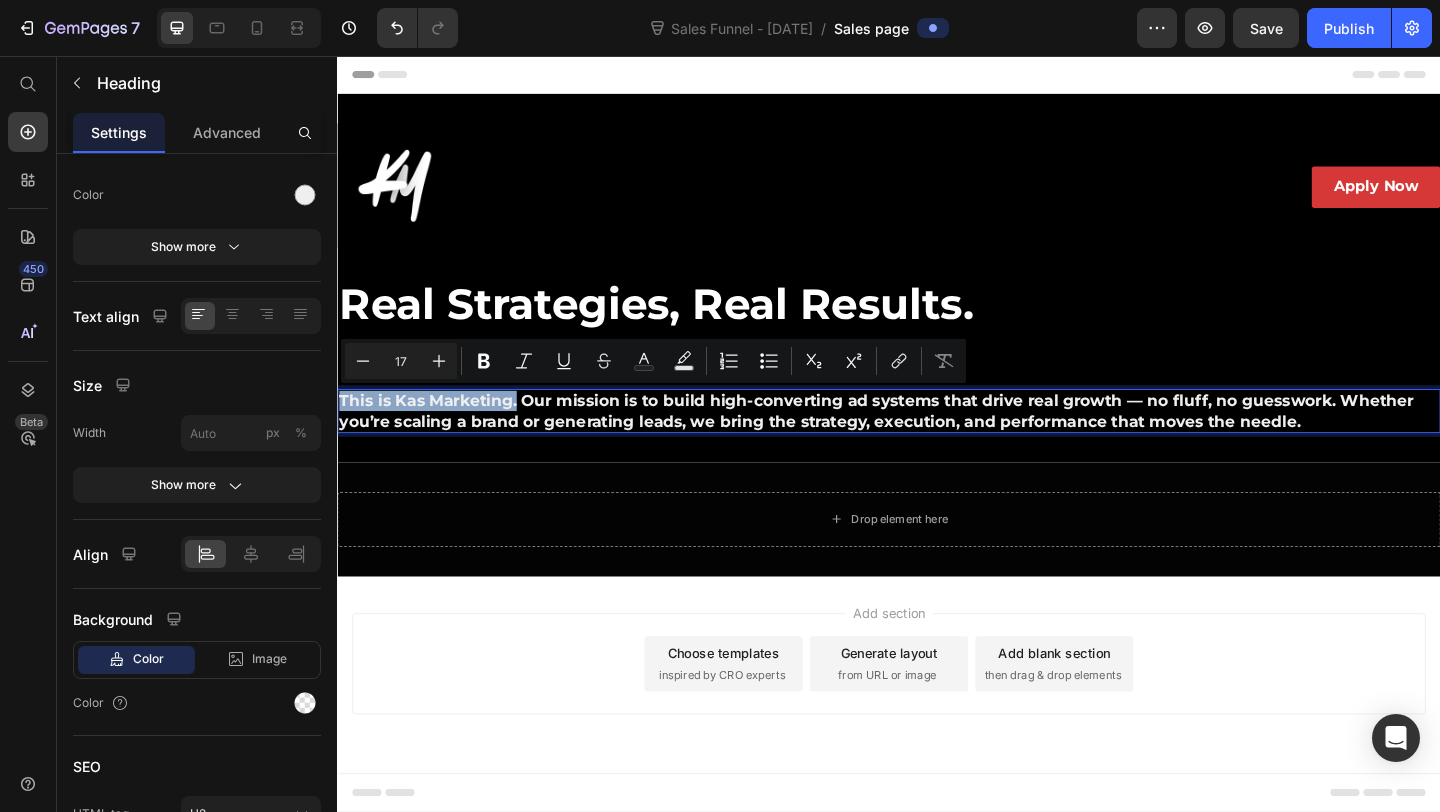 drag, startPoint x: 530, startPoint y: 436, endPoint x: 306, endPoint y: 438, distance: 224.00893 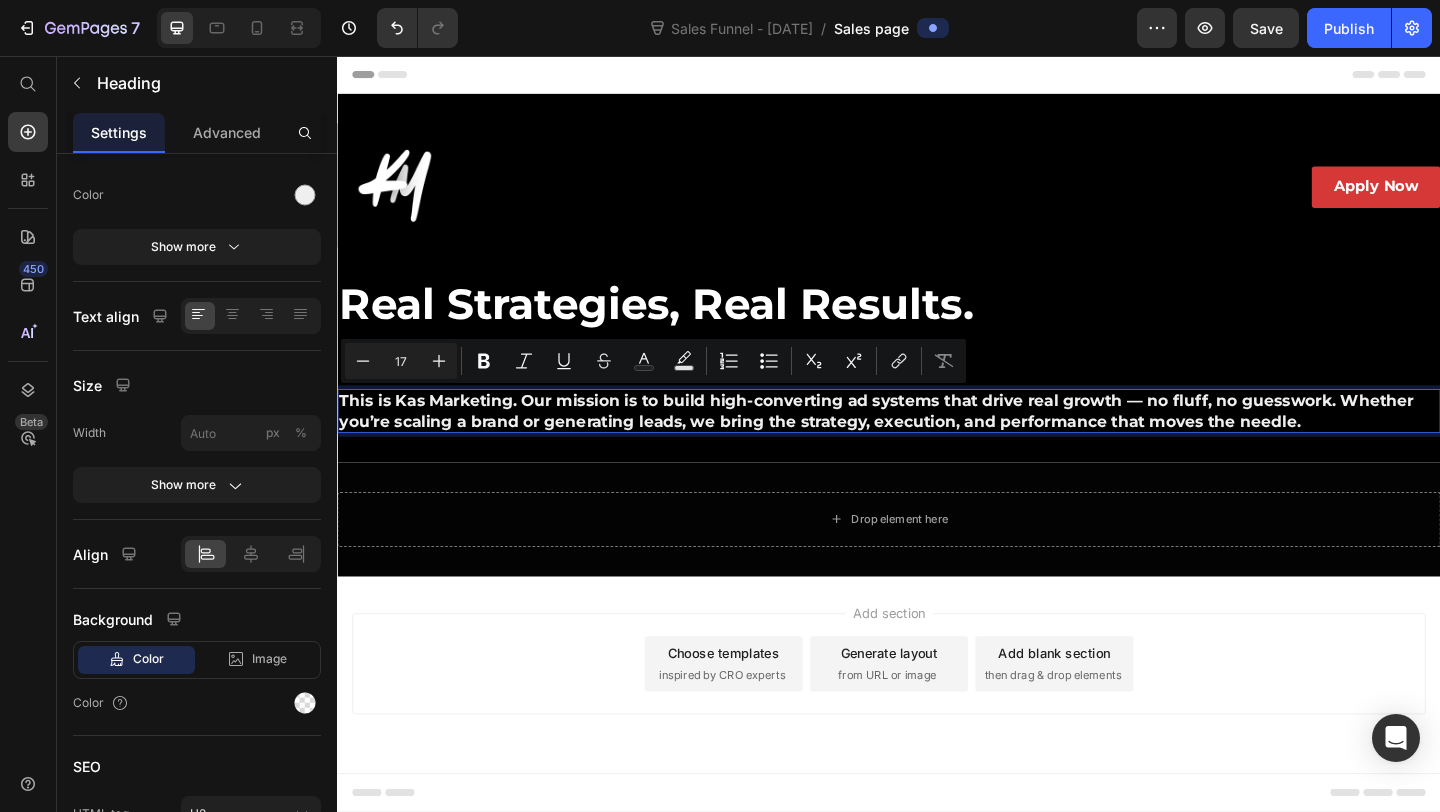 click on "This is Kas Marketing. Our mission is to build high-converting ad systems that drive real growth — no fluff, no guesswork. Whether you’re scaling a brand or generating leads, we bring the strategy, execution, and performance that moves the needle." at bounding box center (937, 442) 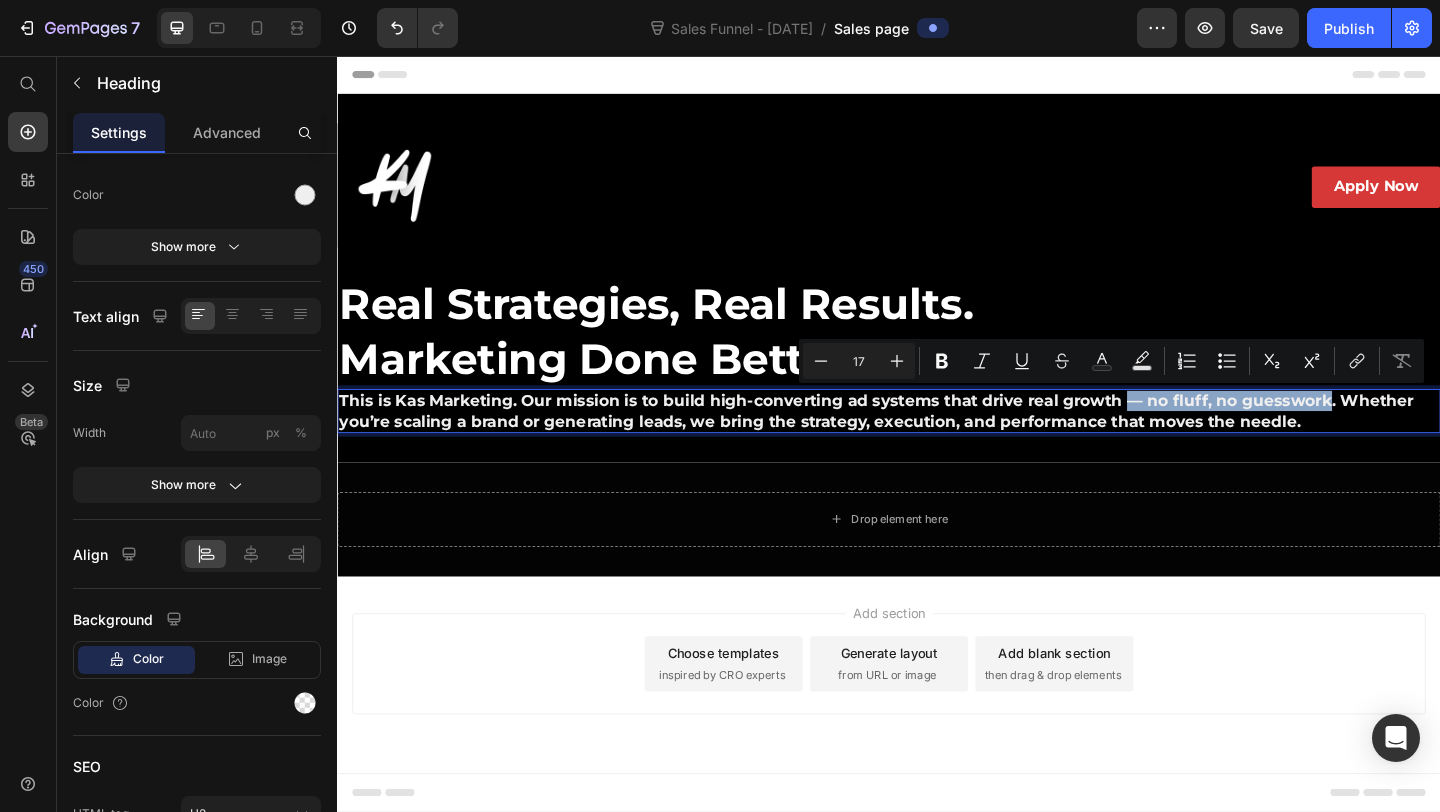 drag, startPoint x: 1193, startPoint y: 429, endPoint x: 1416, endPoint y: 431, distance: 223.00897 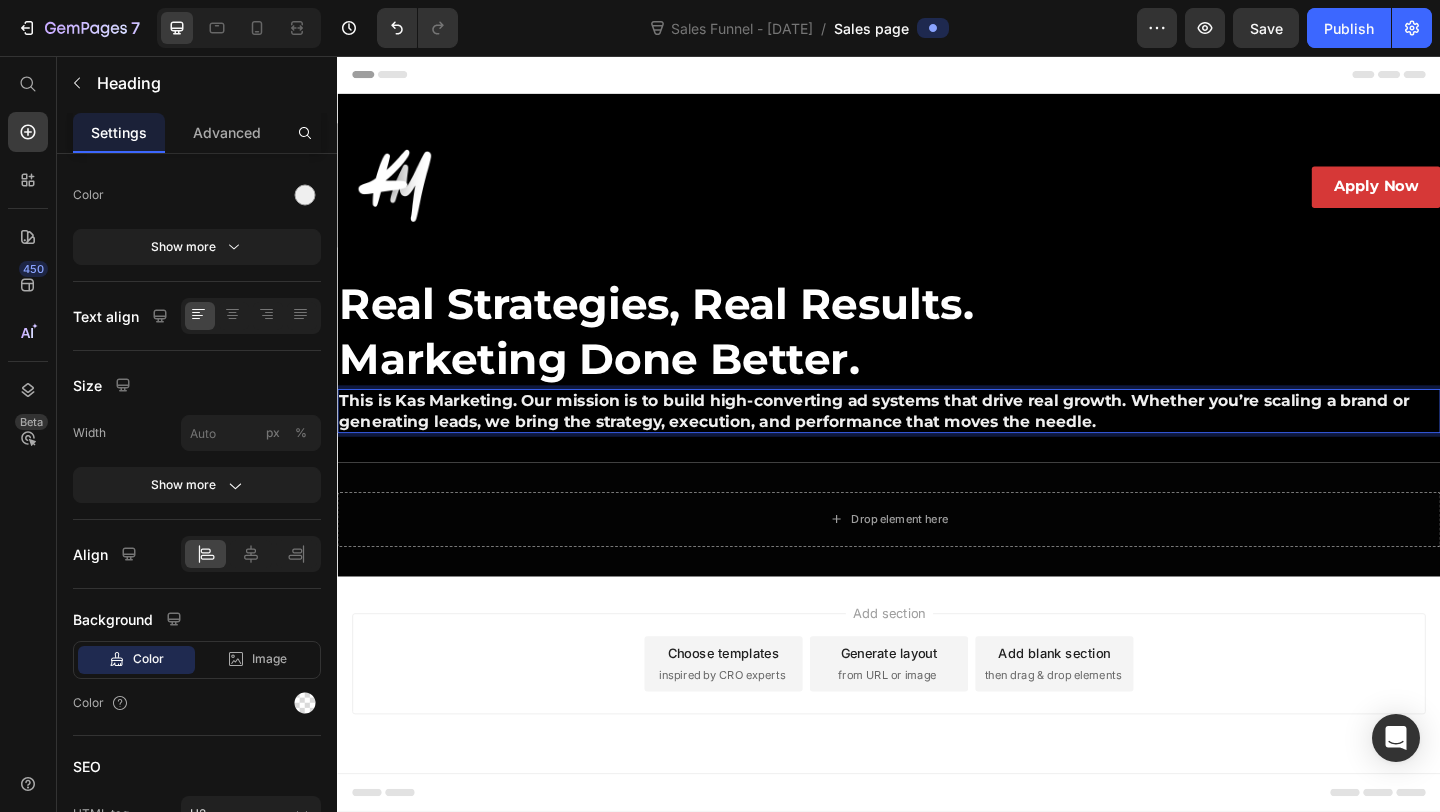click on "This is Kas Marketing. Our mission is to build high-converting ad systems that drive real growth. Whether you’re scaling a brand or generating leads, we bring the strategy, execution, and performance that moves the needle." at bounding box center [937, 442] 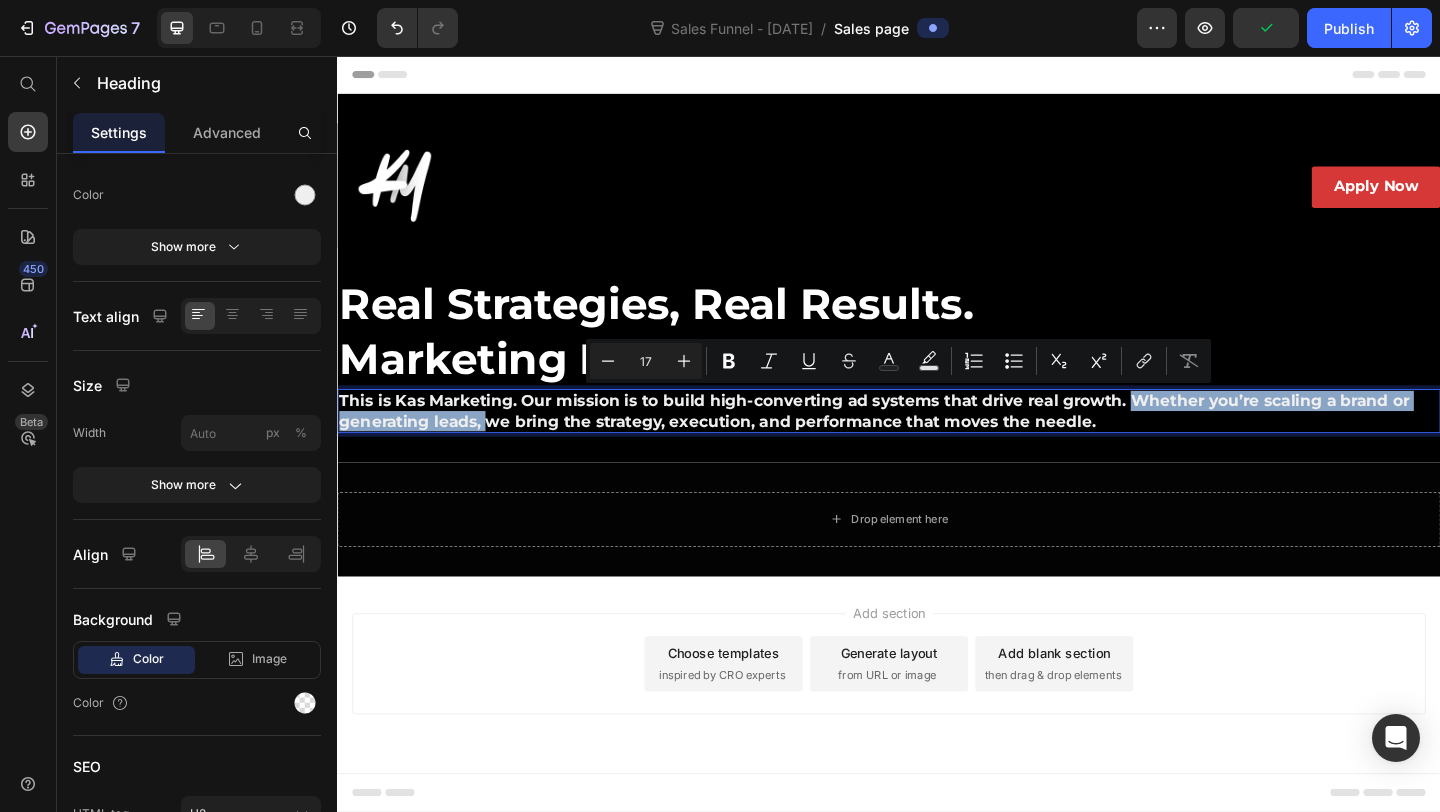 drag, startPoint x: 502, startPoint y: 457, endPoint x: 1198, endPoint y: 430, distance: 696.5235 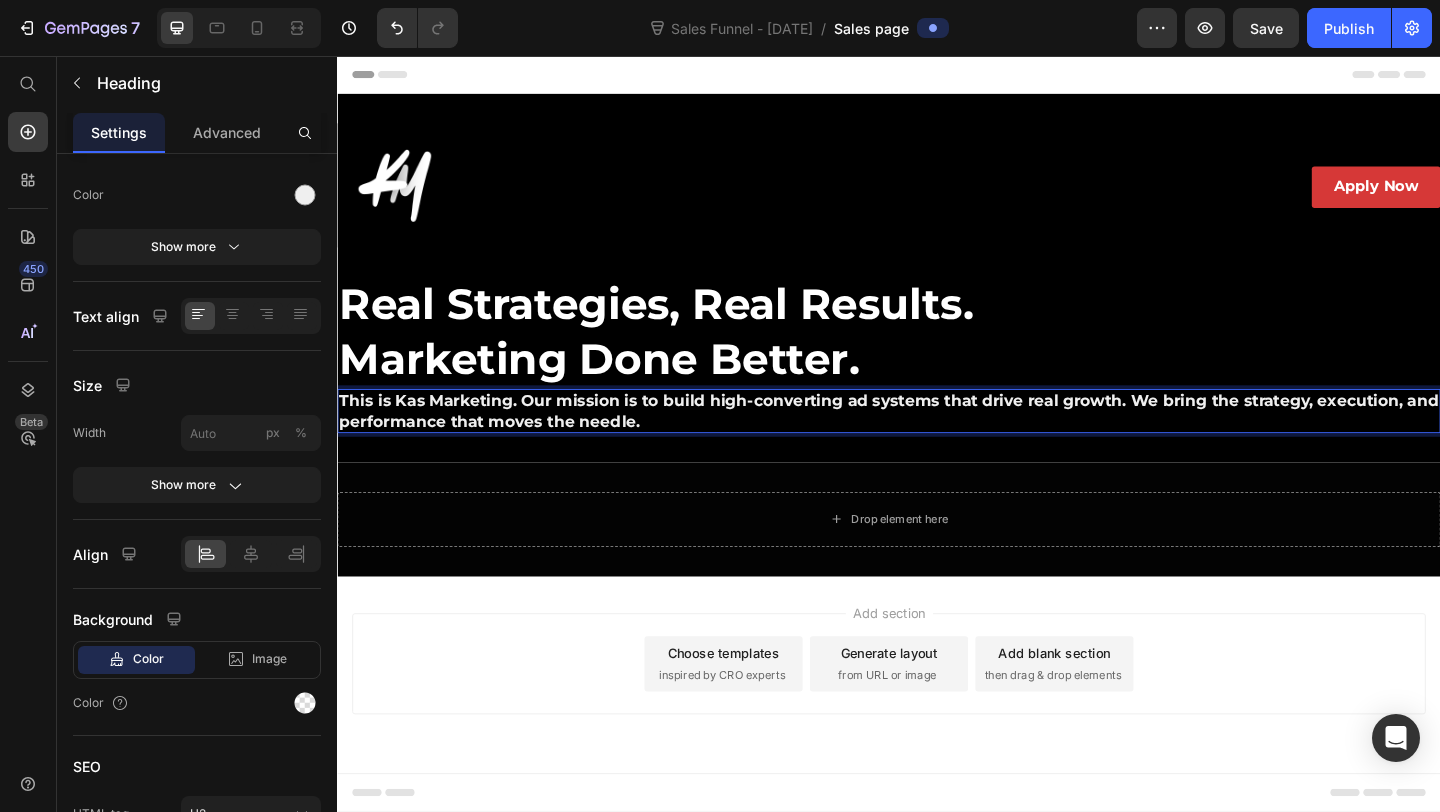 click on "This is Kas Marketing. Our mission is to build high-converting ad systems that drive real growth. We bring the strategy, execution, and performance that moves the needle." at bounding box center (937, 442) 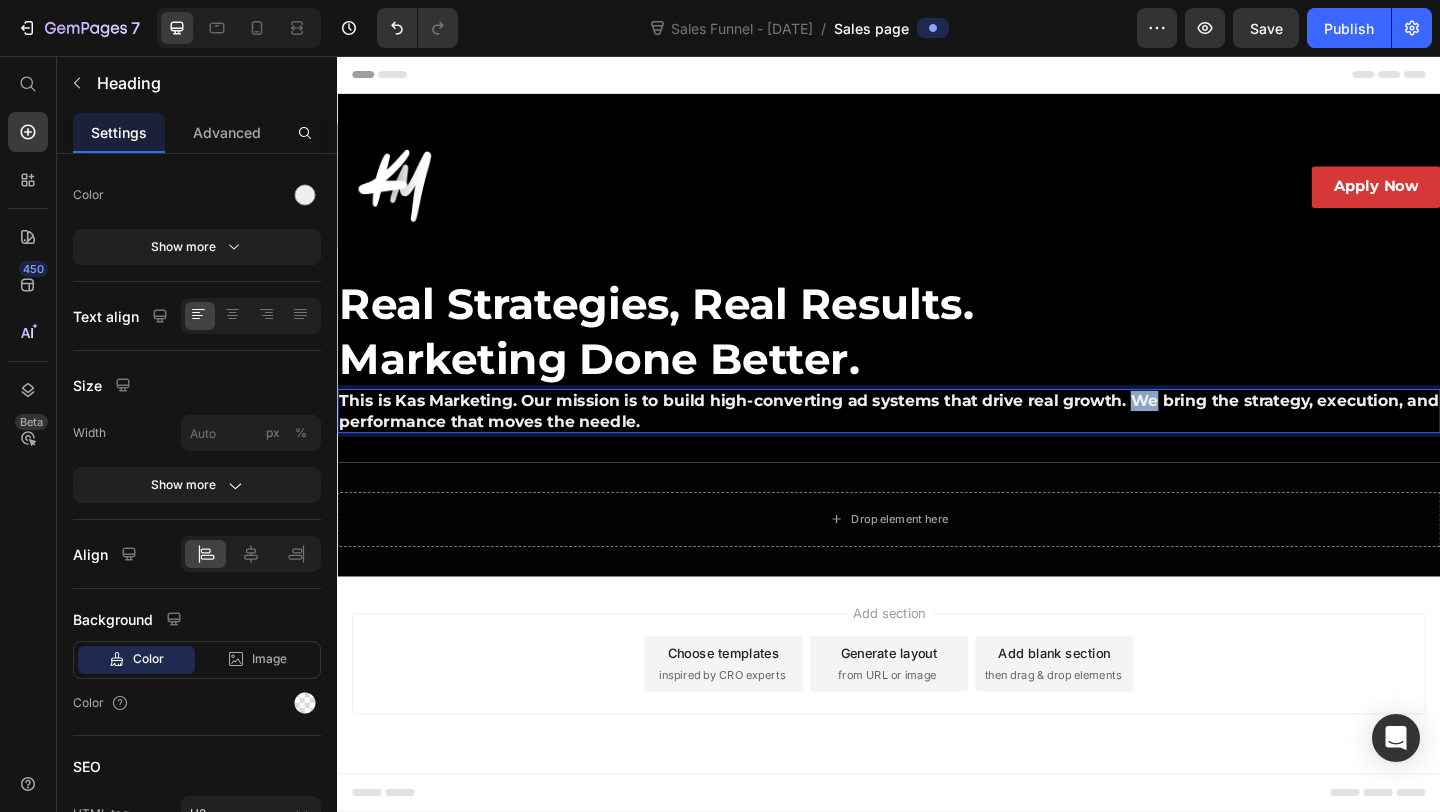 click on "This is Kas Marketing. Our mission is to build high-converting ad systems that drive real growth. We bring the strategy, execution, and performance that moves the needle." at bounding box center (937, 442) 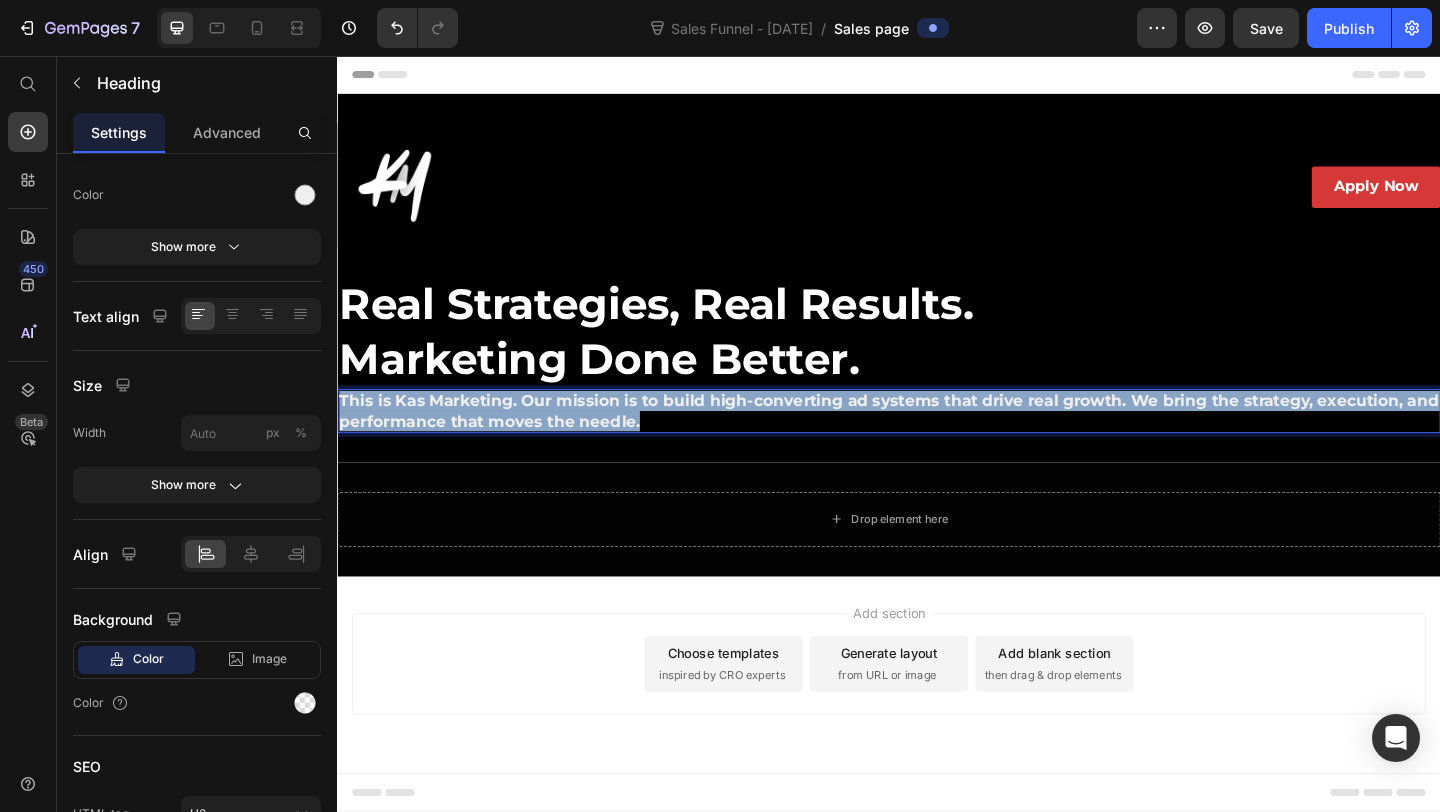 click on "This is Kas Marketing. Our mission is to build high-converting ad systems that drive real growth. We bring the strategy, execution, and performance that moves the needle." at bounding box center [937, 442] 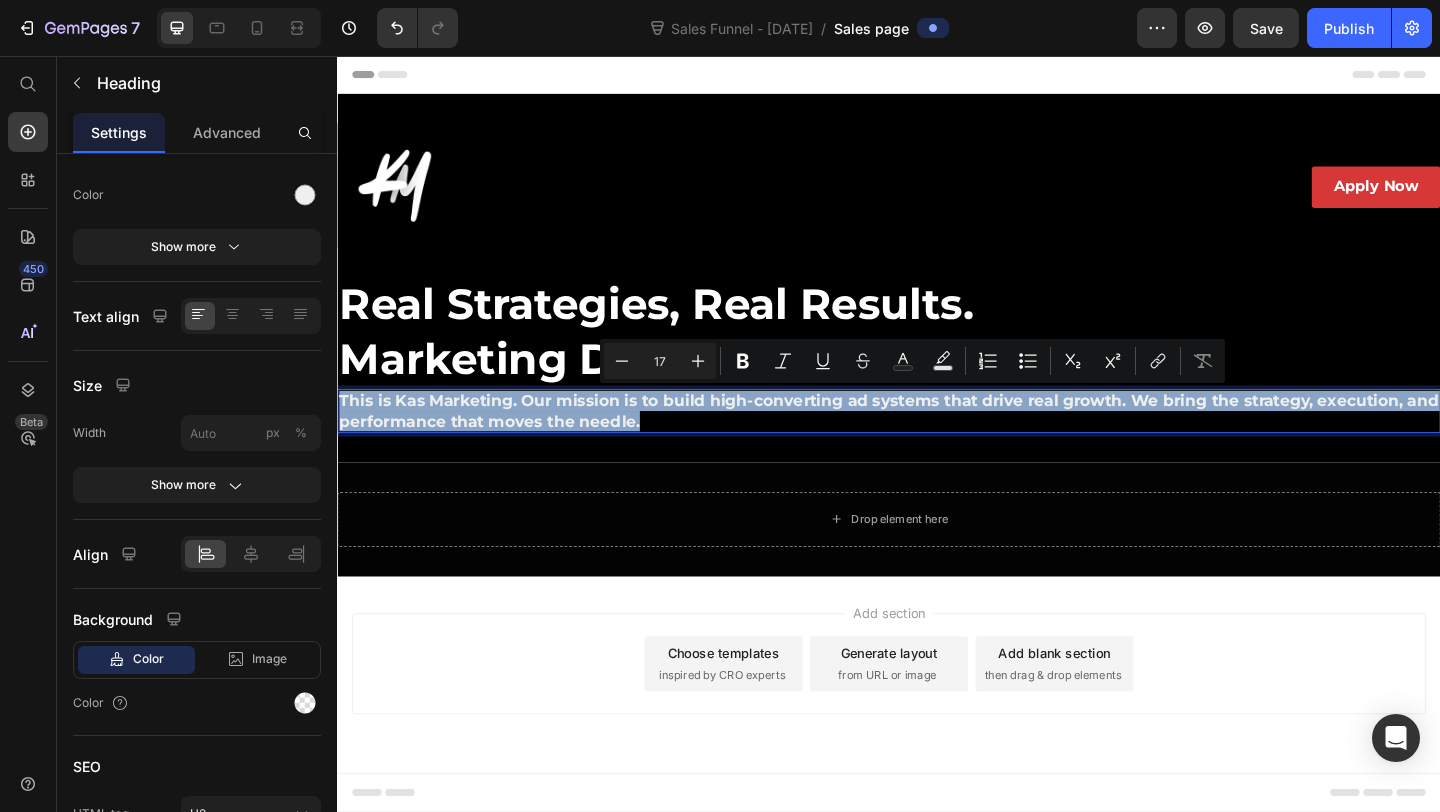 click on "This is Kas Marketing. Our mission is to build high-converting ad systems that drive real growth. We bring the strategy, execution, and performance that moves the needle." at bounding box center (937, 442) 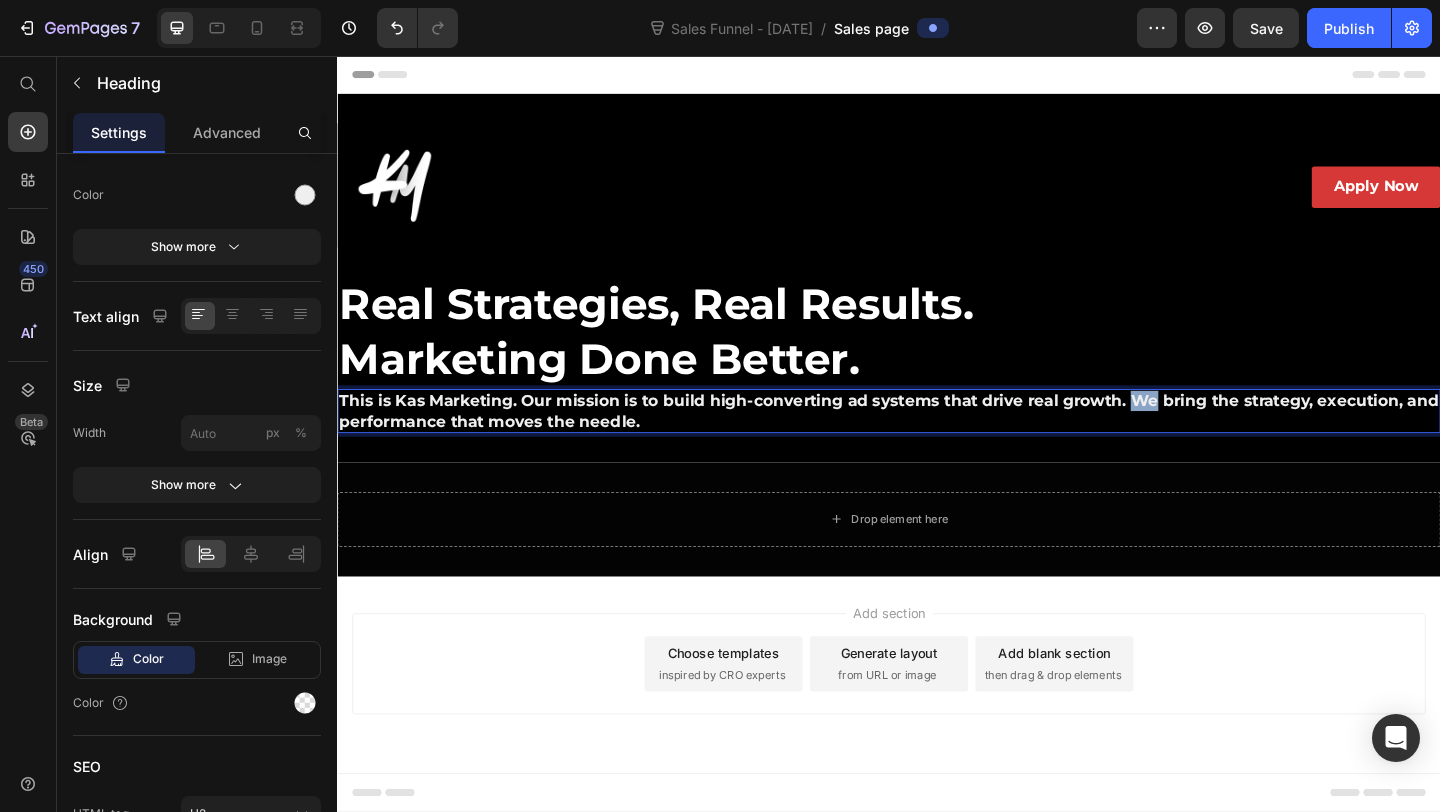 click on "This is Kas Marketing. Our mission is to build high-converting ad systems that drive real growth. We bring the strategy, execution, and performance that moves the needle." at bounding box center [937, 442] 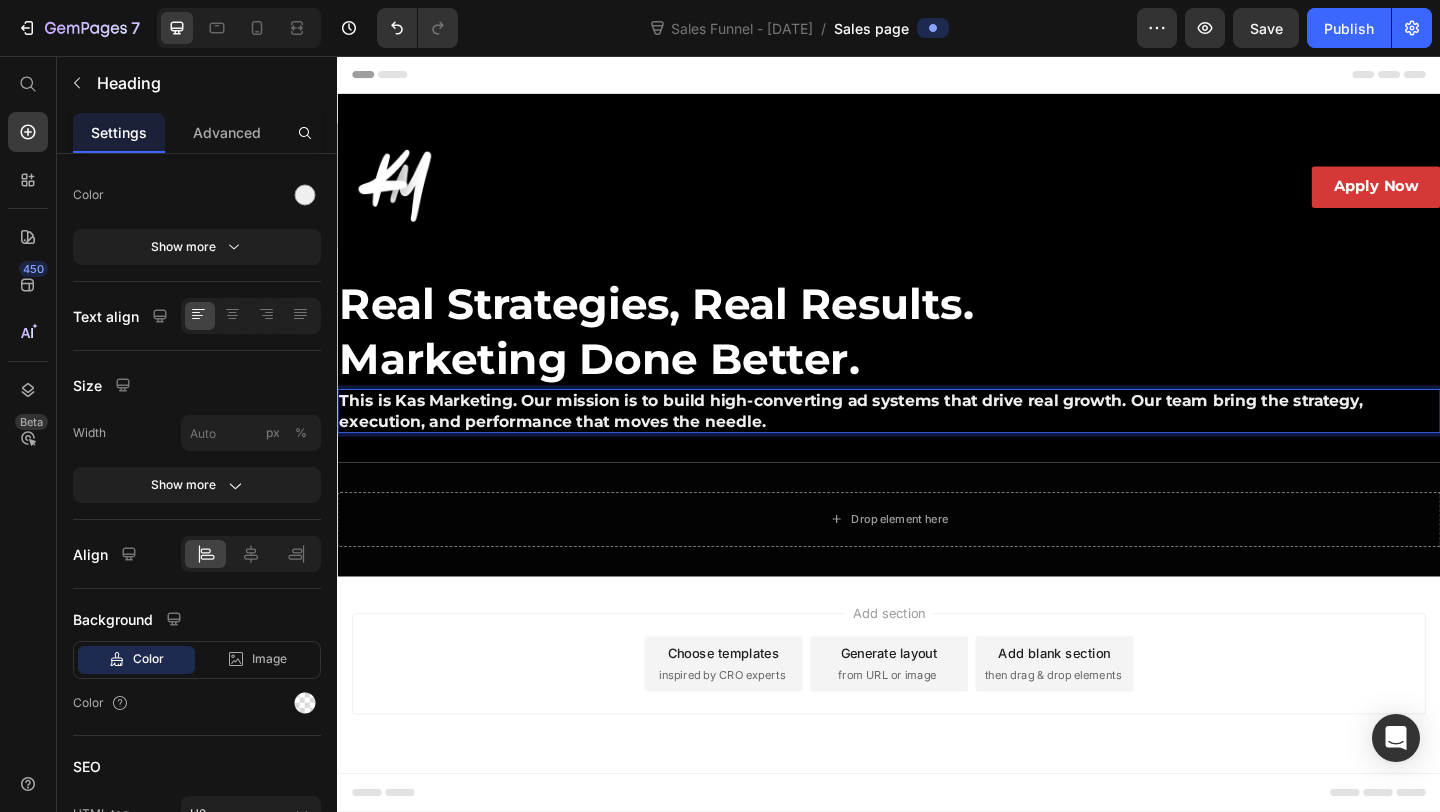 click on "This is Kas Marketing. Our mission is to build high-converting ad systems that drive real growth. Our team bring the strategy, execution, and performance that moves the needle." at bounding box center [937, 442] 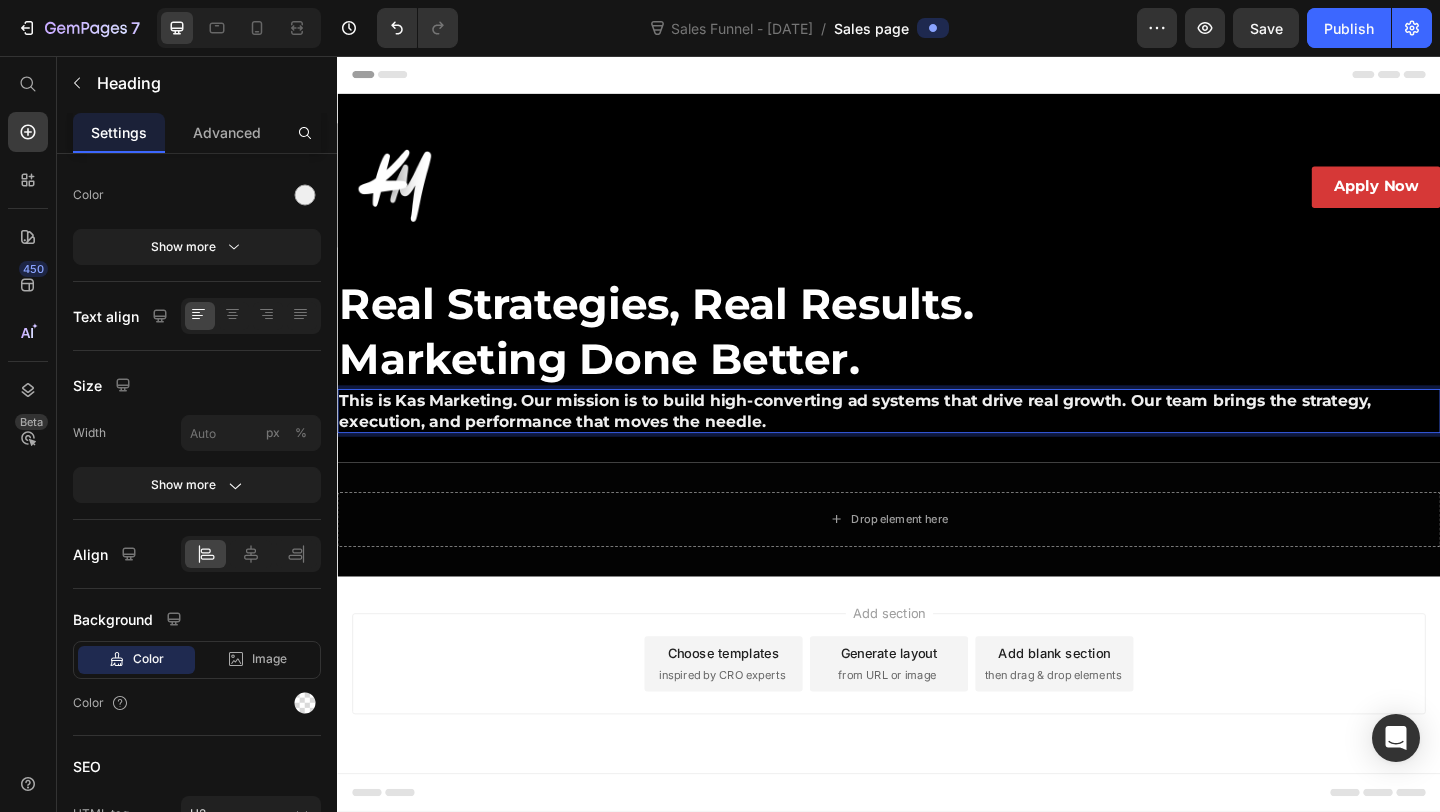 click on "This is Kas Marketing. Our mission is to build high-converting ad systems that drive real growth. Our team brings the strategy, execution, and performance that moves the needle." at bounding box center [937, 442] 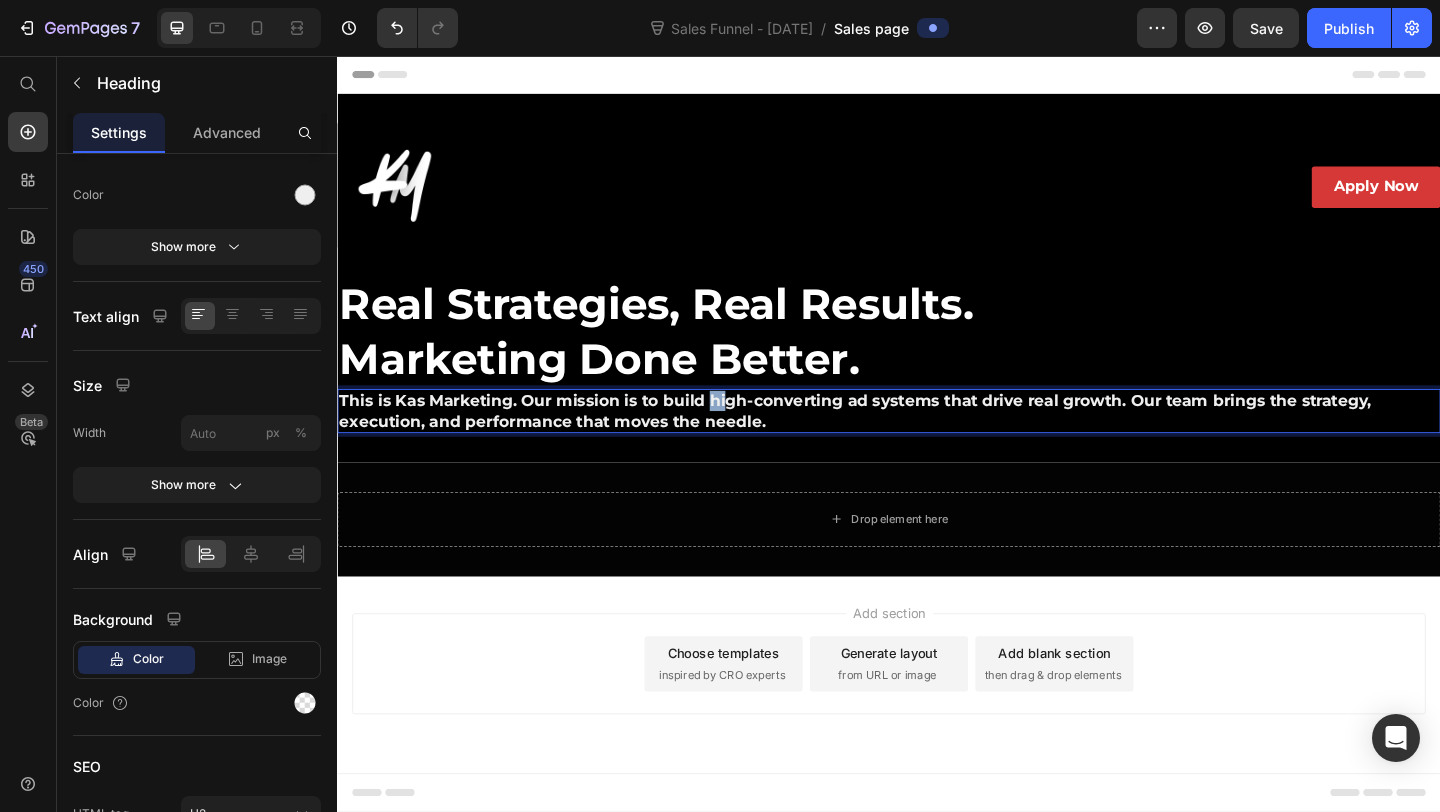 click on "This is Kas Marketing. Our mission is to build high-converting ad systems that drive real growth. Our team brings the strategy, execution, and performance that moves the needle." at bounding box center (937, 442) 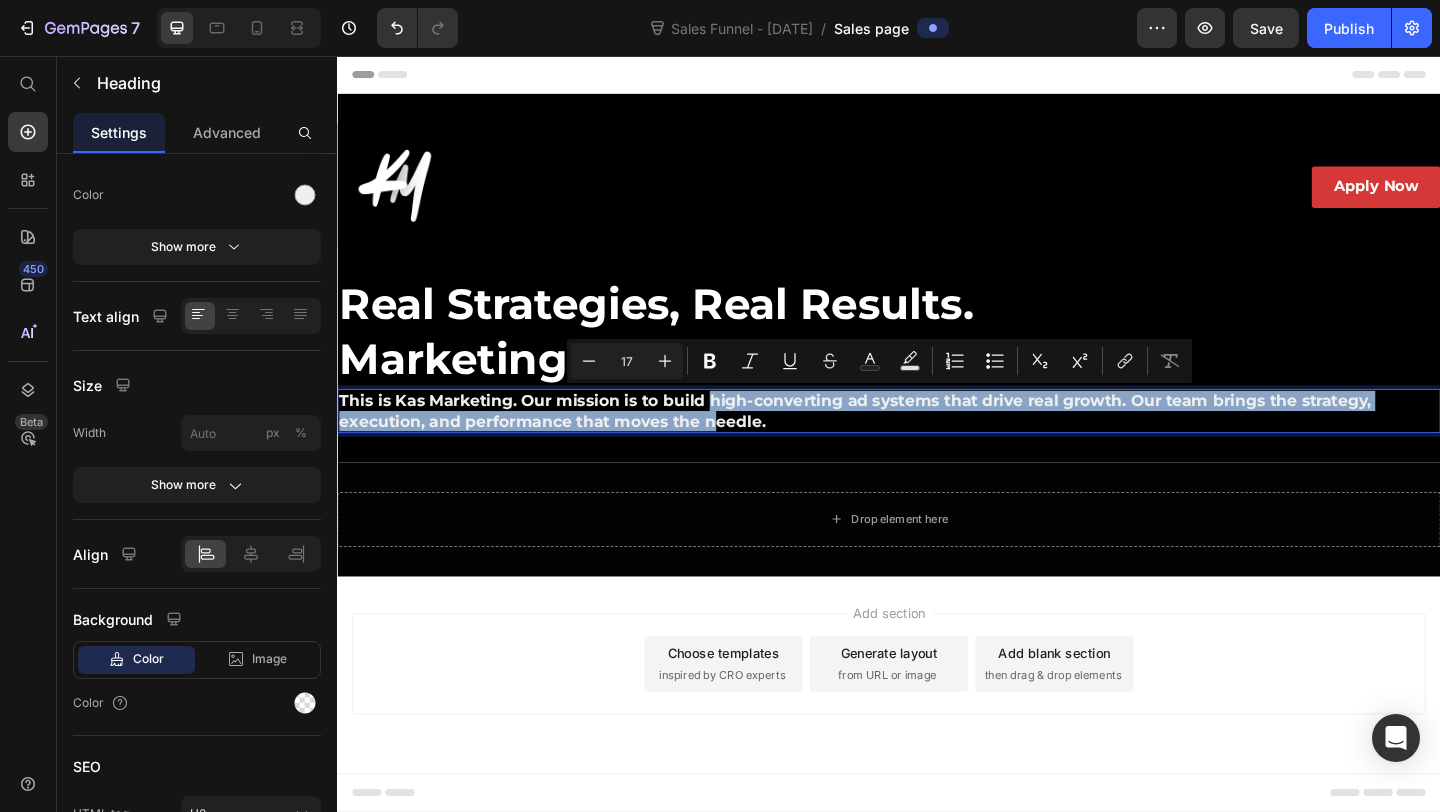 click on "This is Kas Marketing. Our mission is to build high-converting ad systems that drive real growth. Our team brings the strategy, execution, and performance that moves the needle." at bounding box center [937, 442] 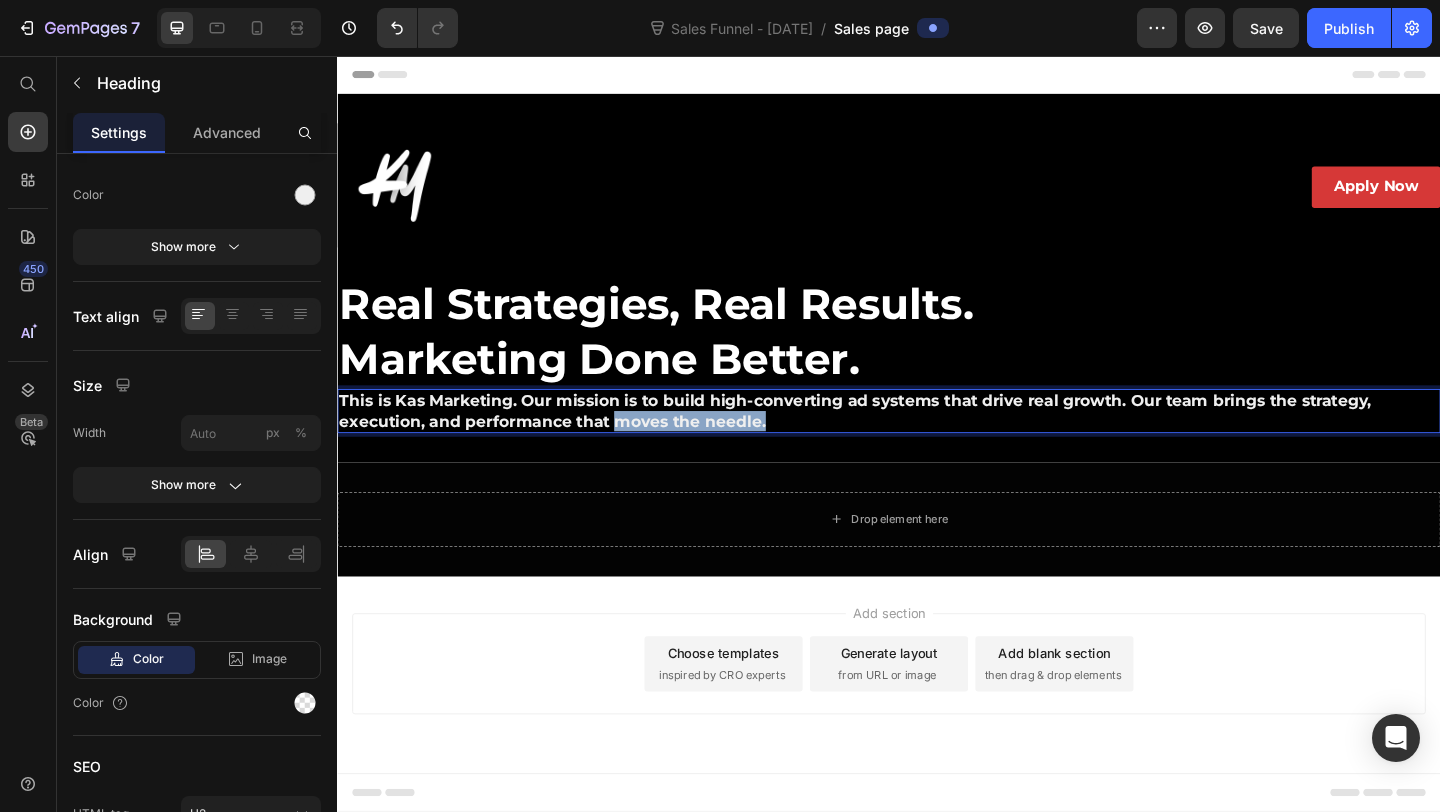 drag, startPoint x: 640, startPoint y: 448, endPoint x: 807, endPoint y: 450, distance: 167.01198 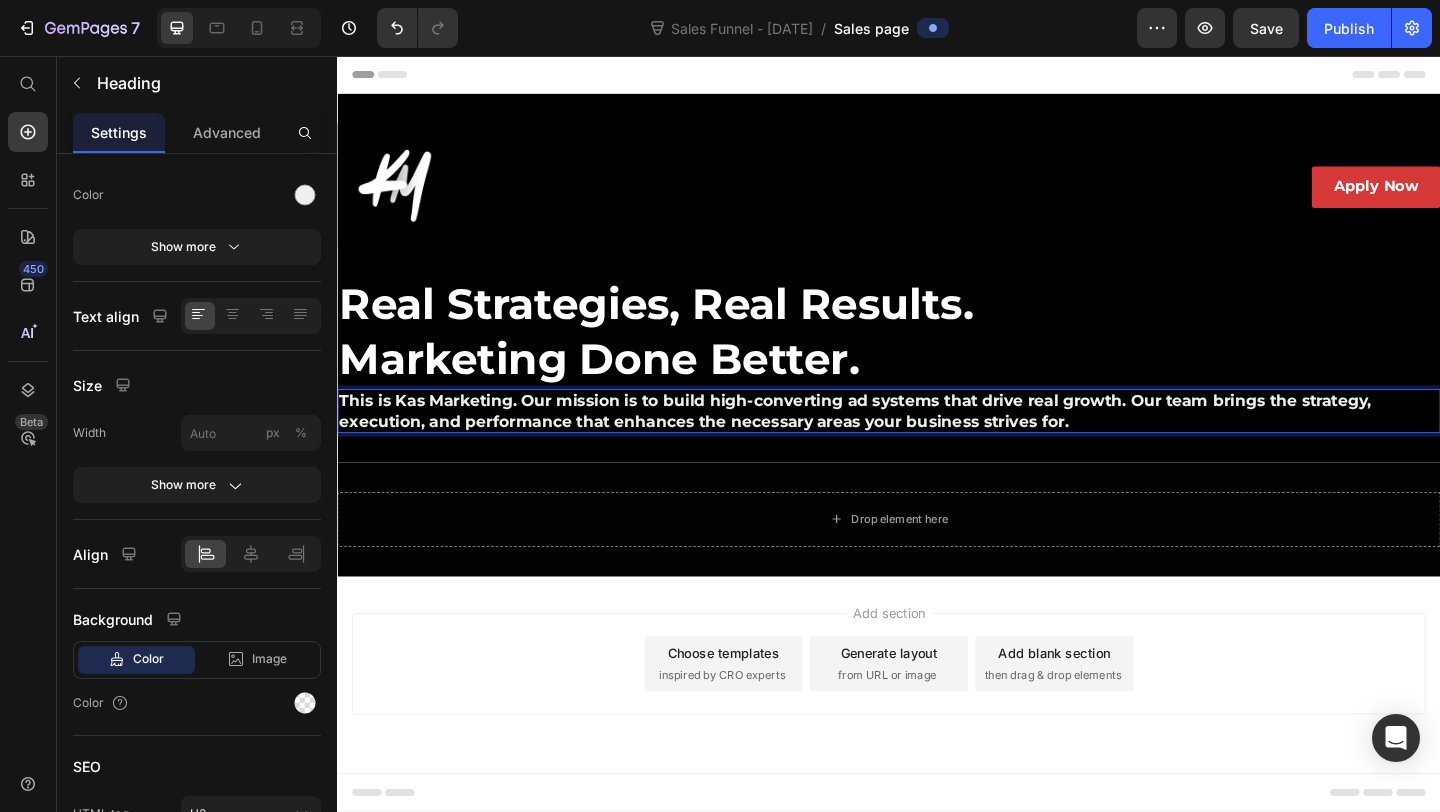 click on "This is Kas Marketing. Our mission is to build high-converting ad systems that drive real growth. Our team brings the strategy, execution, and performance that enhances the necessary areas your business strives for." at bounding box center (937, 442) 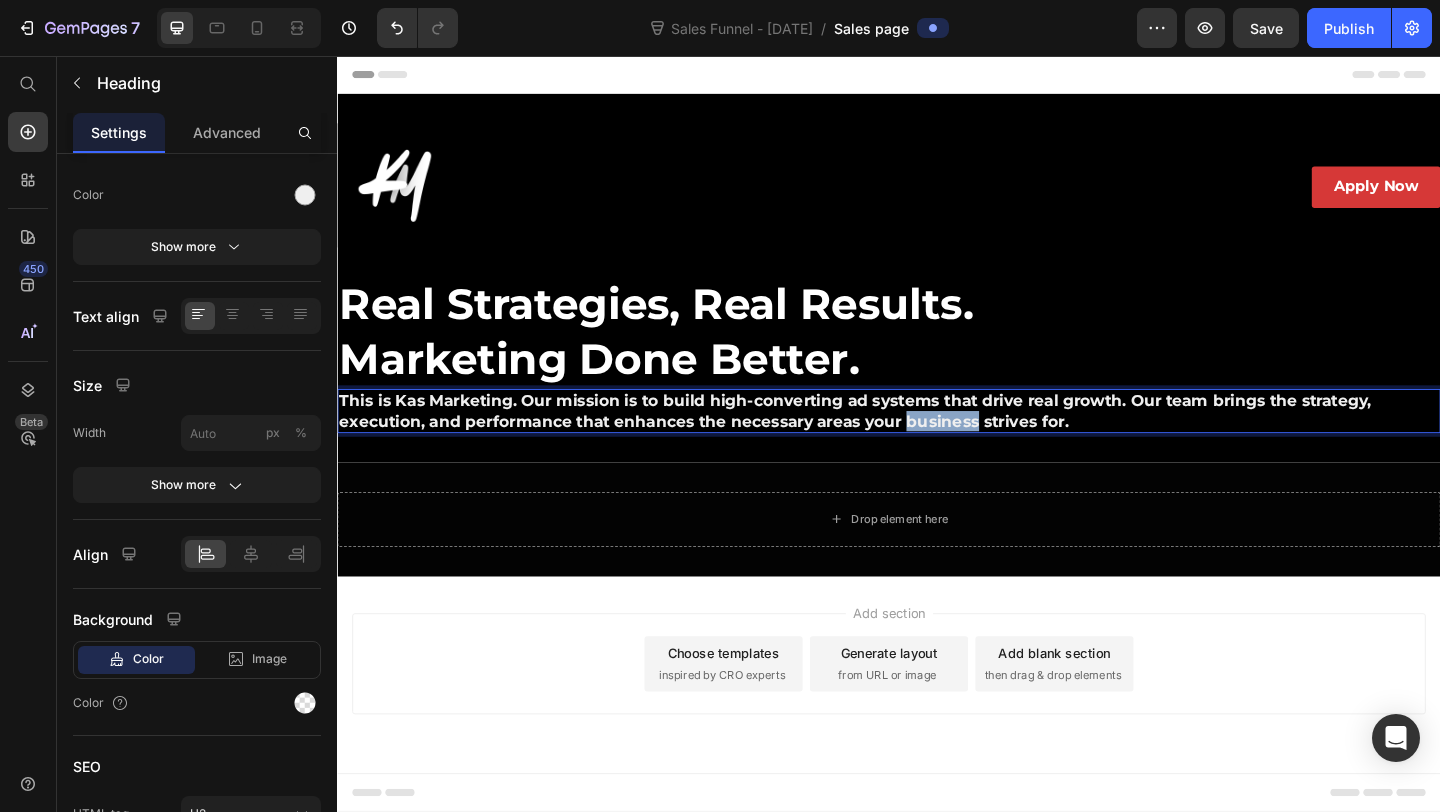 click on "This is Kas Marketing. Our mission is to build high-converting ad systems that drive real growth. Our team brings the strategy, execution, and performance that enhances the necessary areas your business strives for." at bounding box center [937, 442] 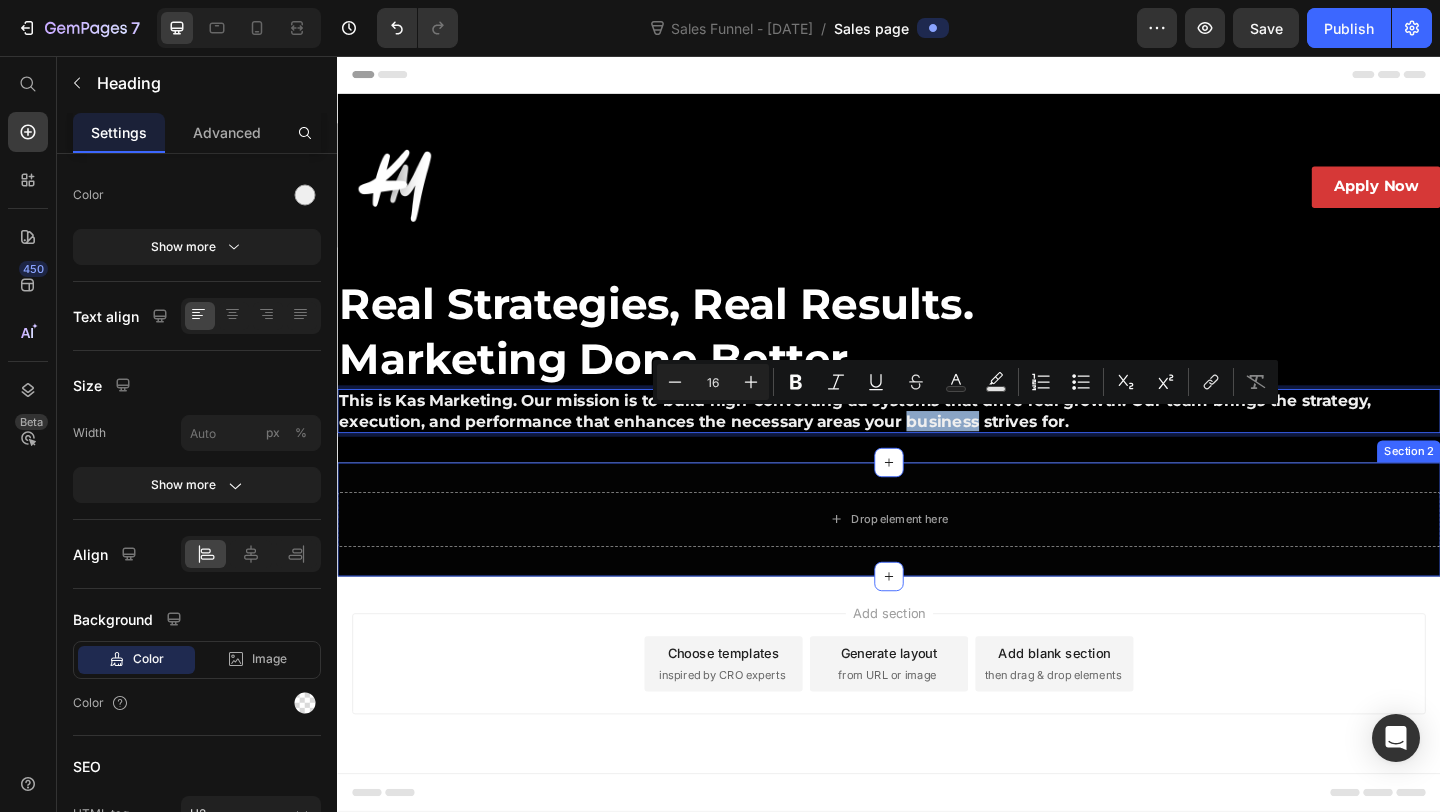 click on "Drop element here Section 2" at bounding box center (937, 560) 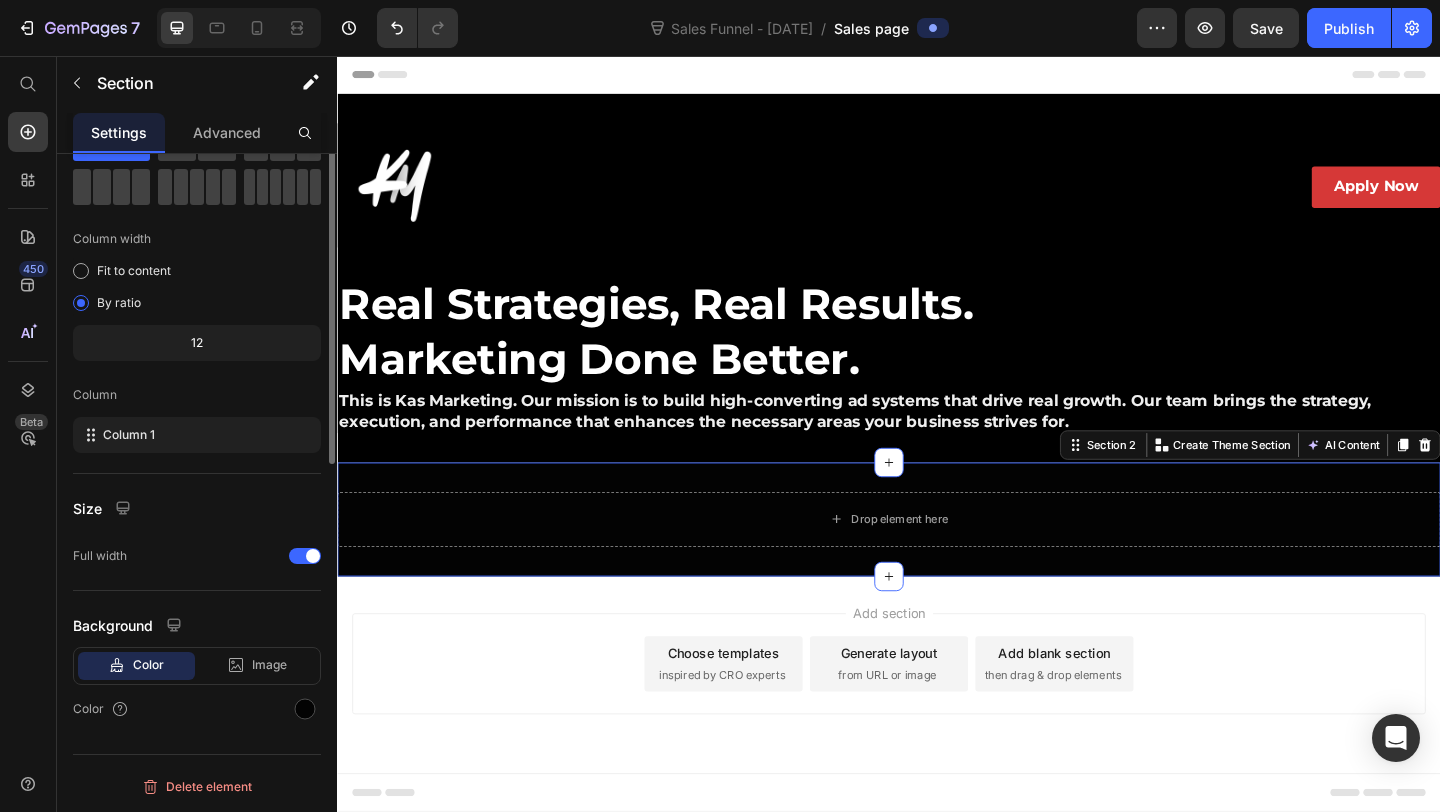 scroll, scrollTop: 0, scrollLeft: 0, axis: both 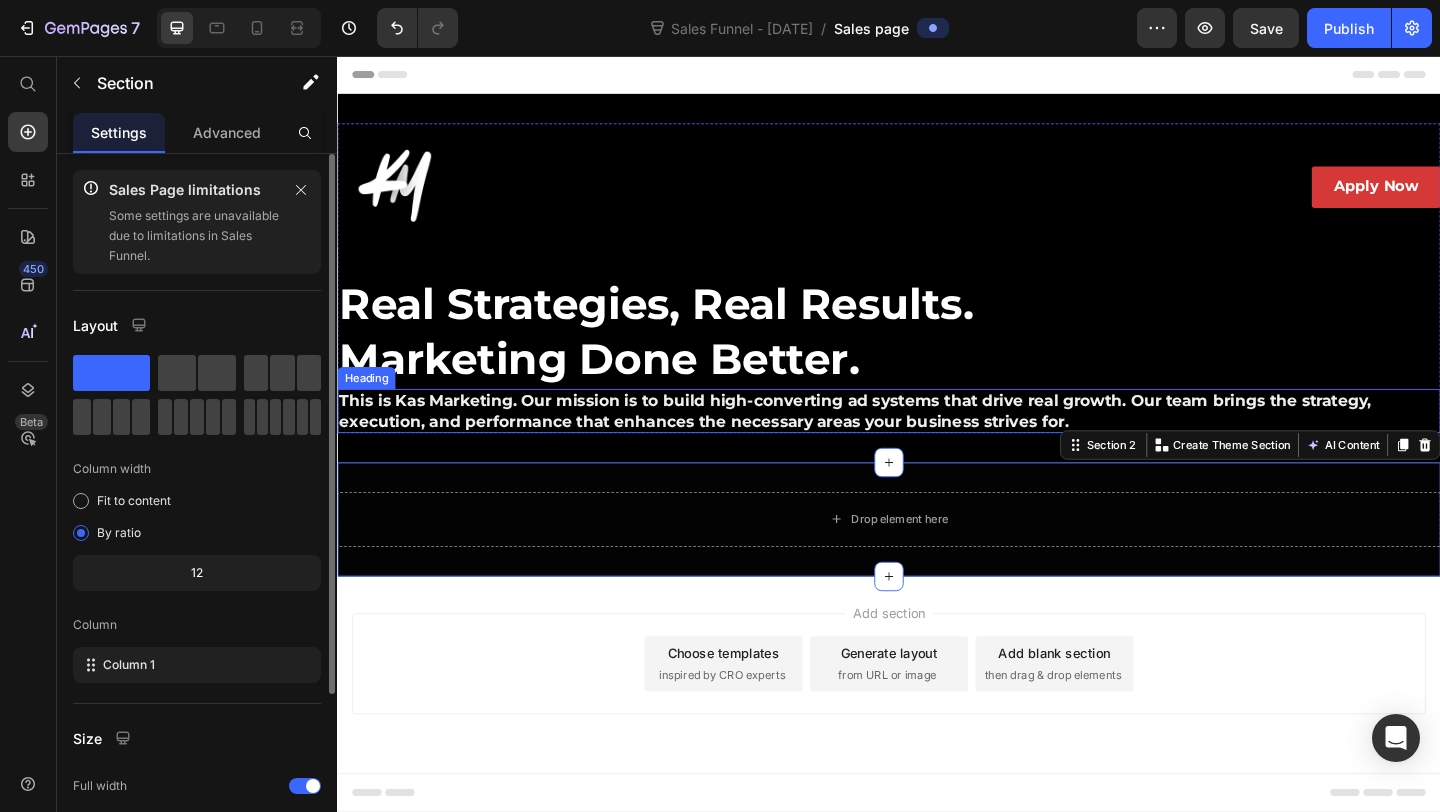 click on "This is Kas Marketing. Our mission is to build high-converting ad systems that drive real growth. Our team brings the strategy, execution, and performance that enhances the necessary areas your business strives for." at bounding box center (937, 442) 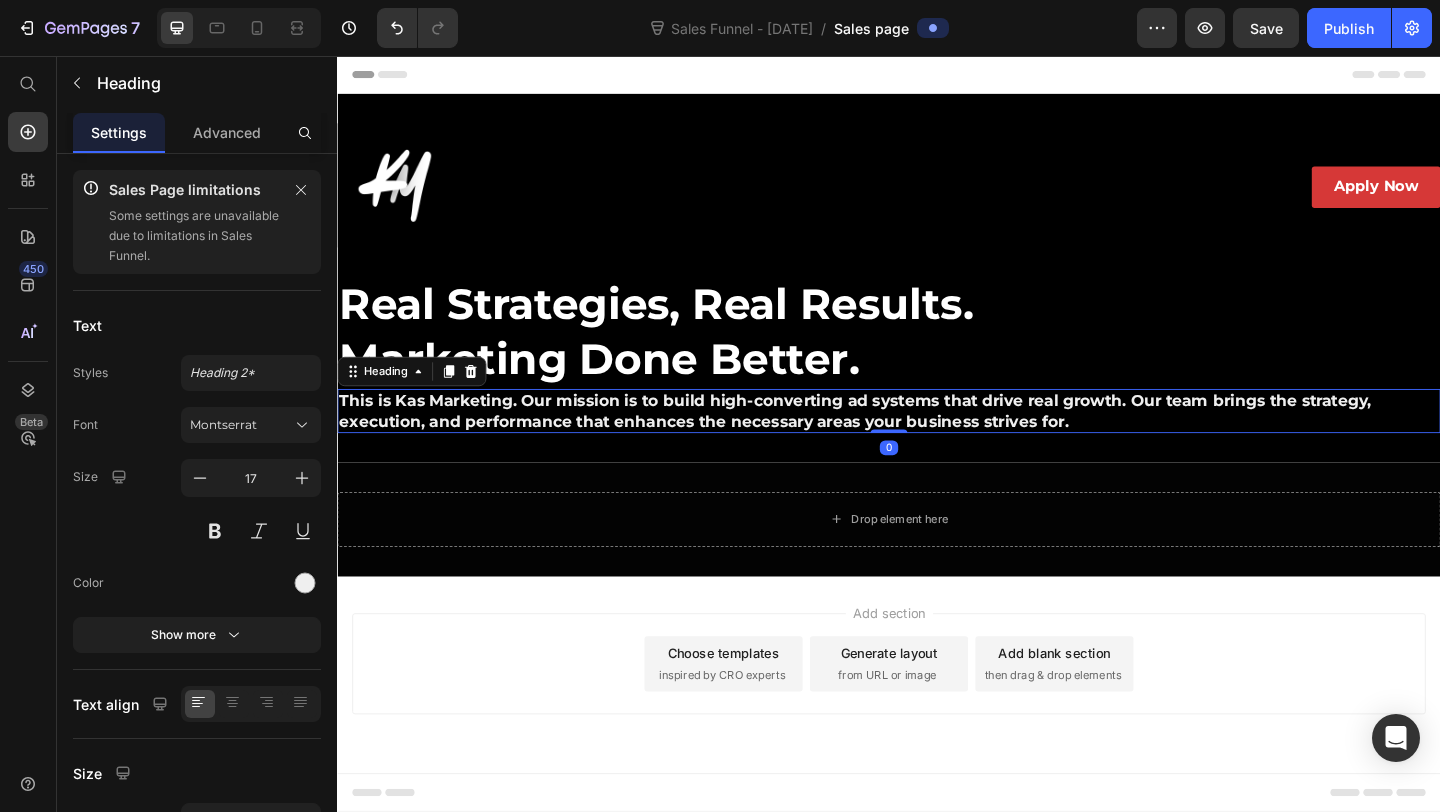 click on "Add section Choose templates inspired by CRO experts Generate layout from URL or image Add blank section then drag & drop elements" at bounding box center [937, 745] 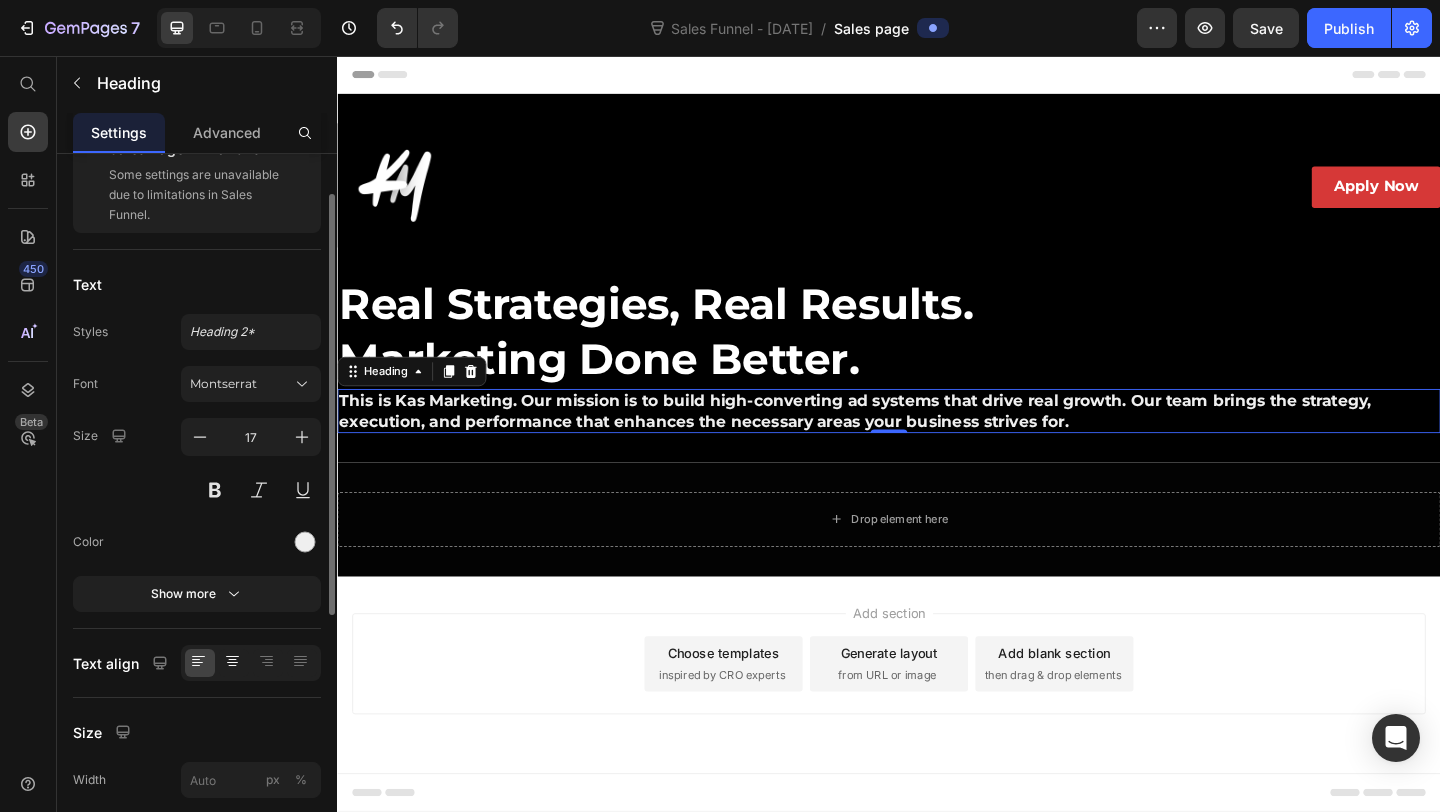 scroll, scrollTop: 129, scrollLeft: 0, axis: vertical 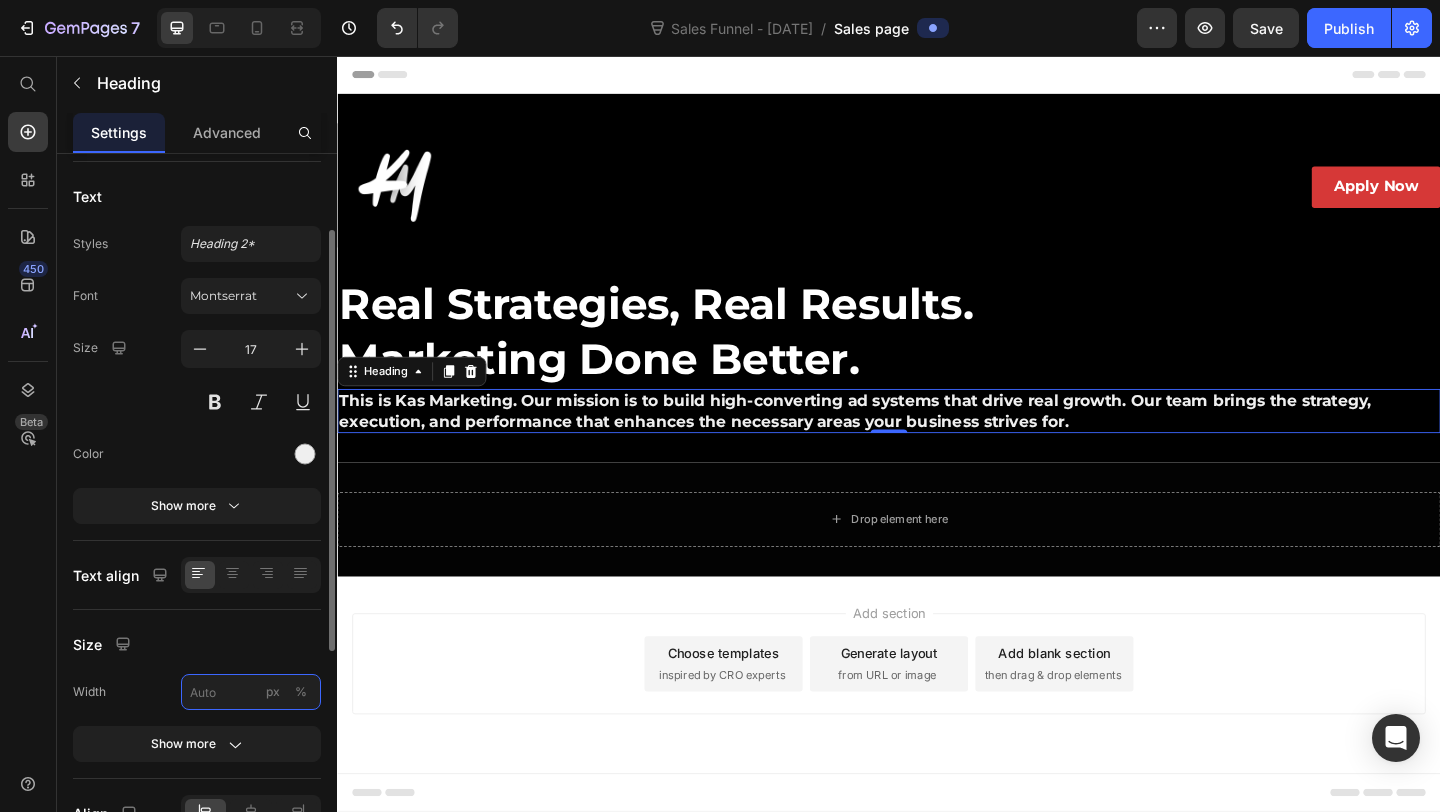 click on "px %" at bounding box center [251, 692] 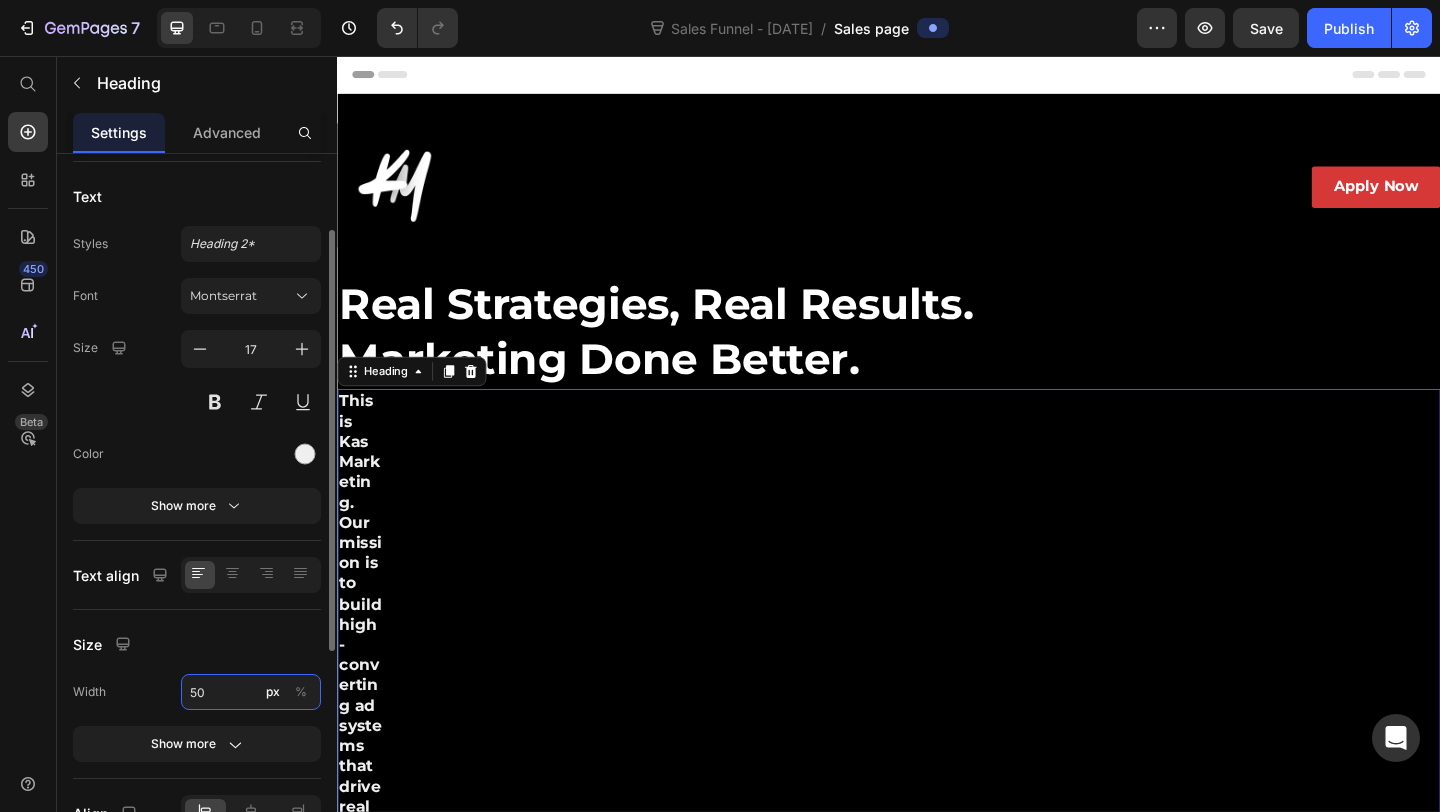 type on "5" 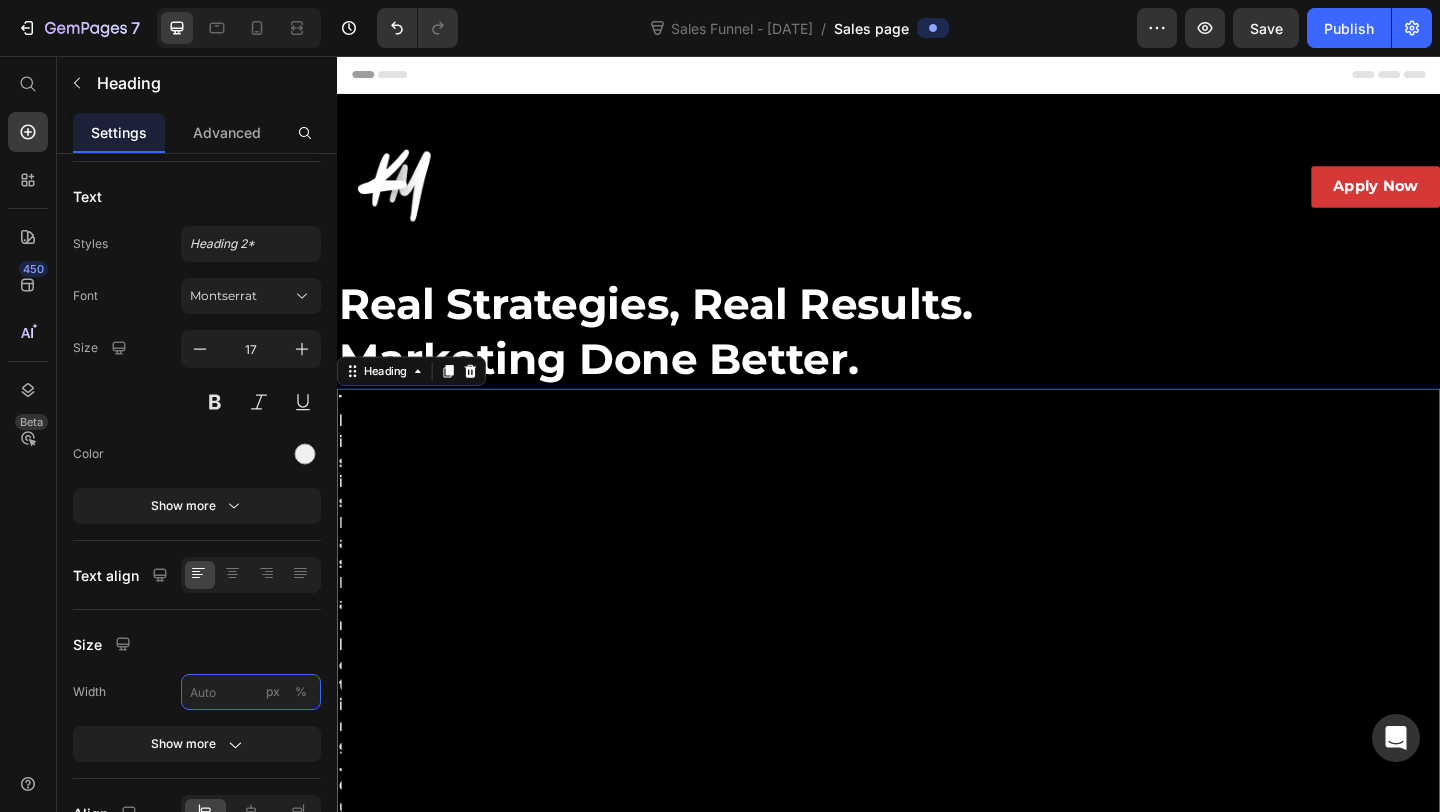 type on "5" 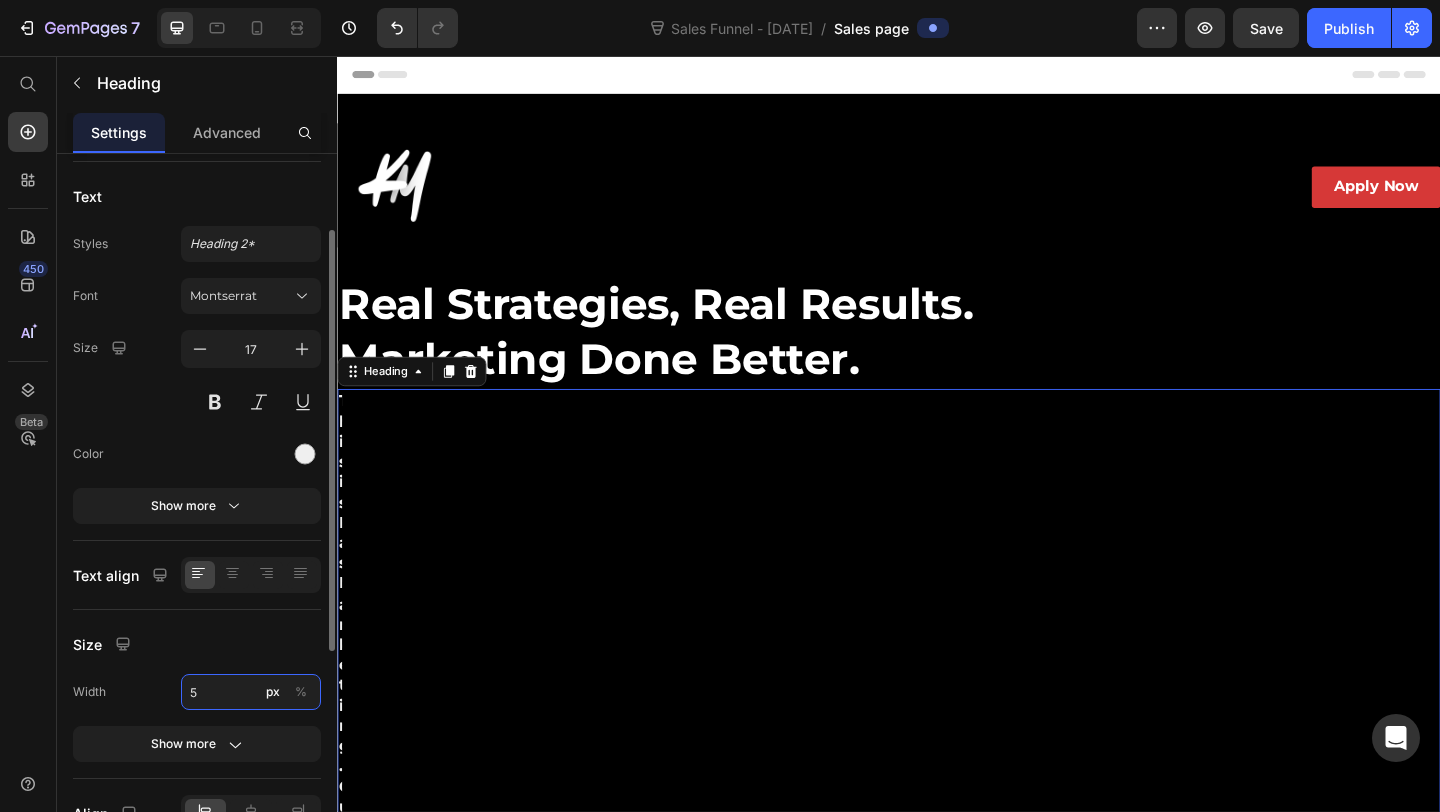 type 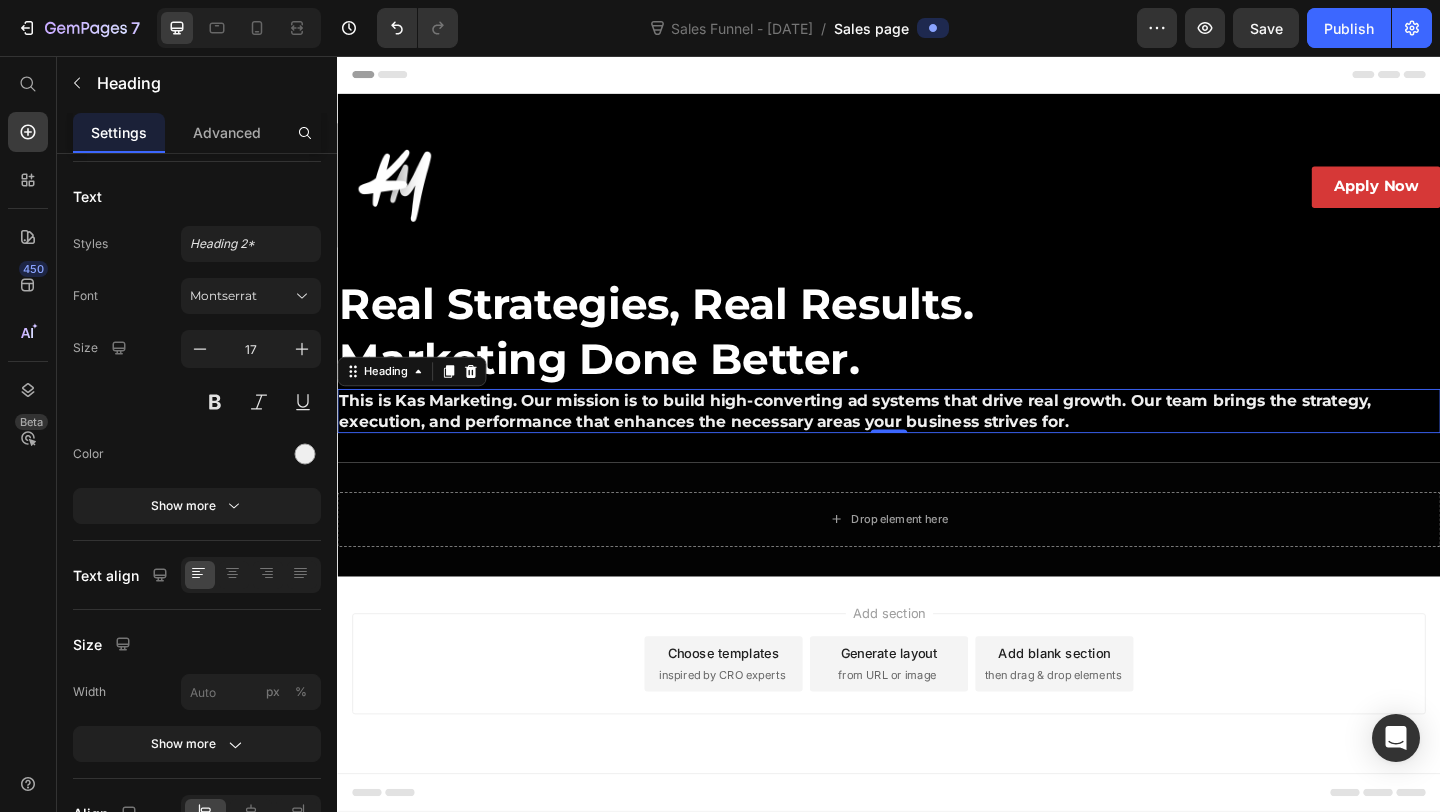 click on "Add section Choose templates inspired by CRO experts Generate layout from URL or image Add blank section then drag & drop elements" at bounding box center [937, 745] 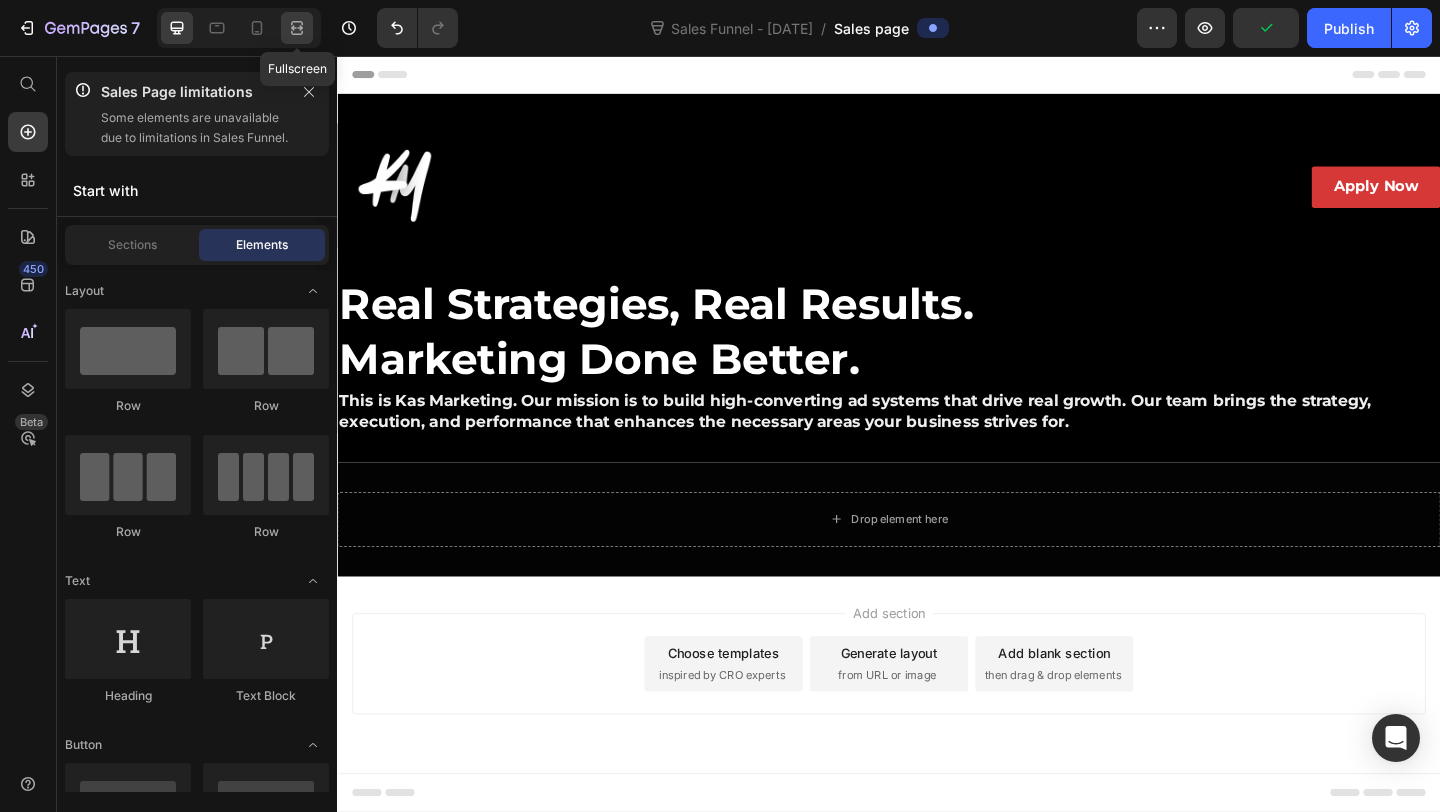 click 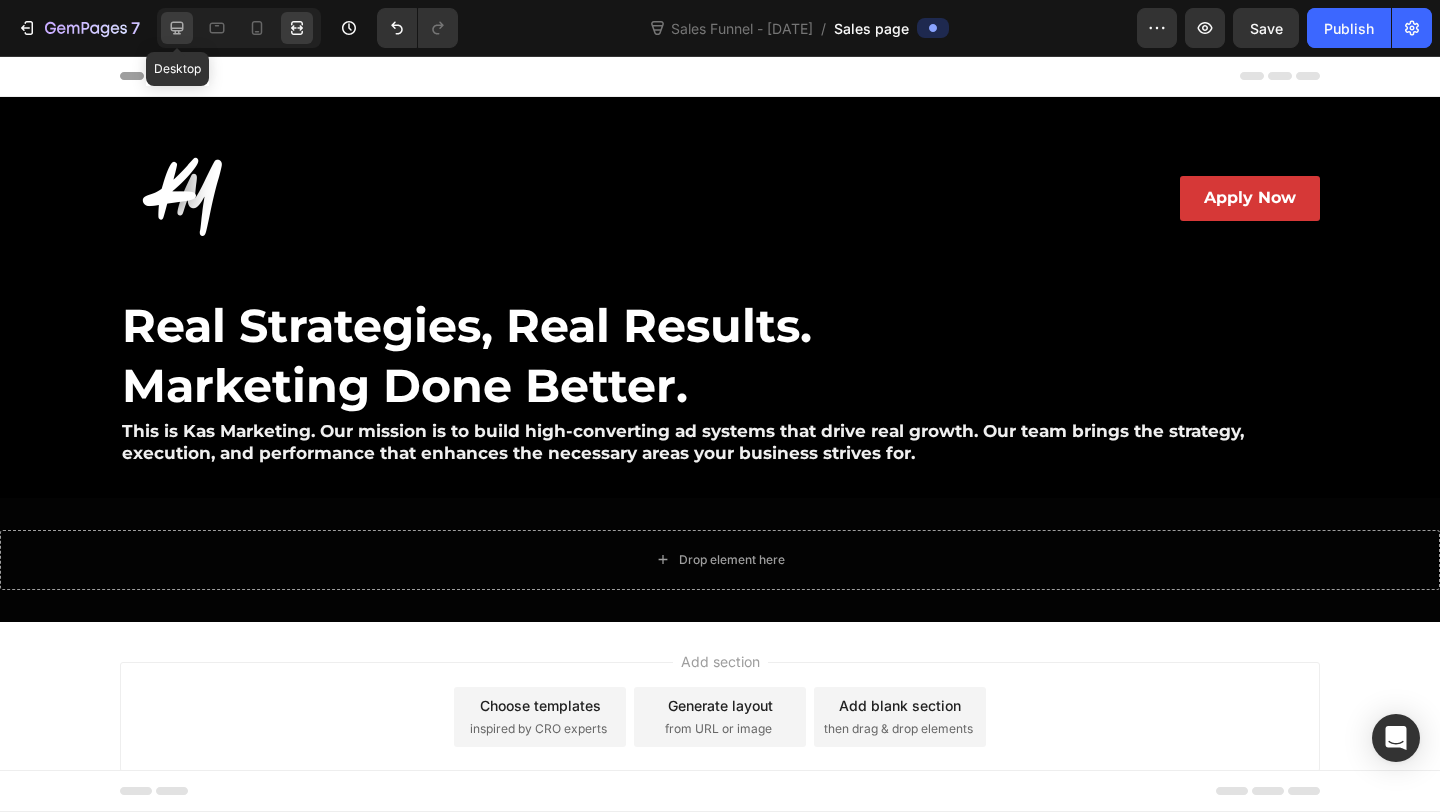 click 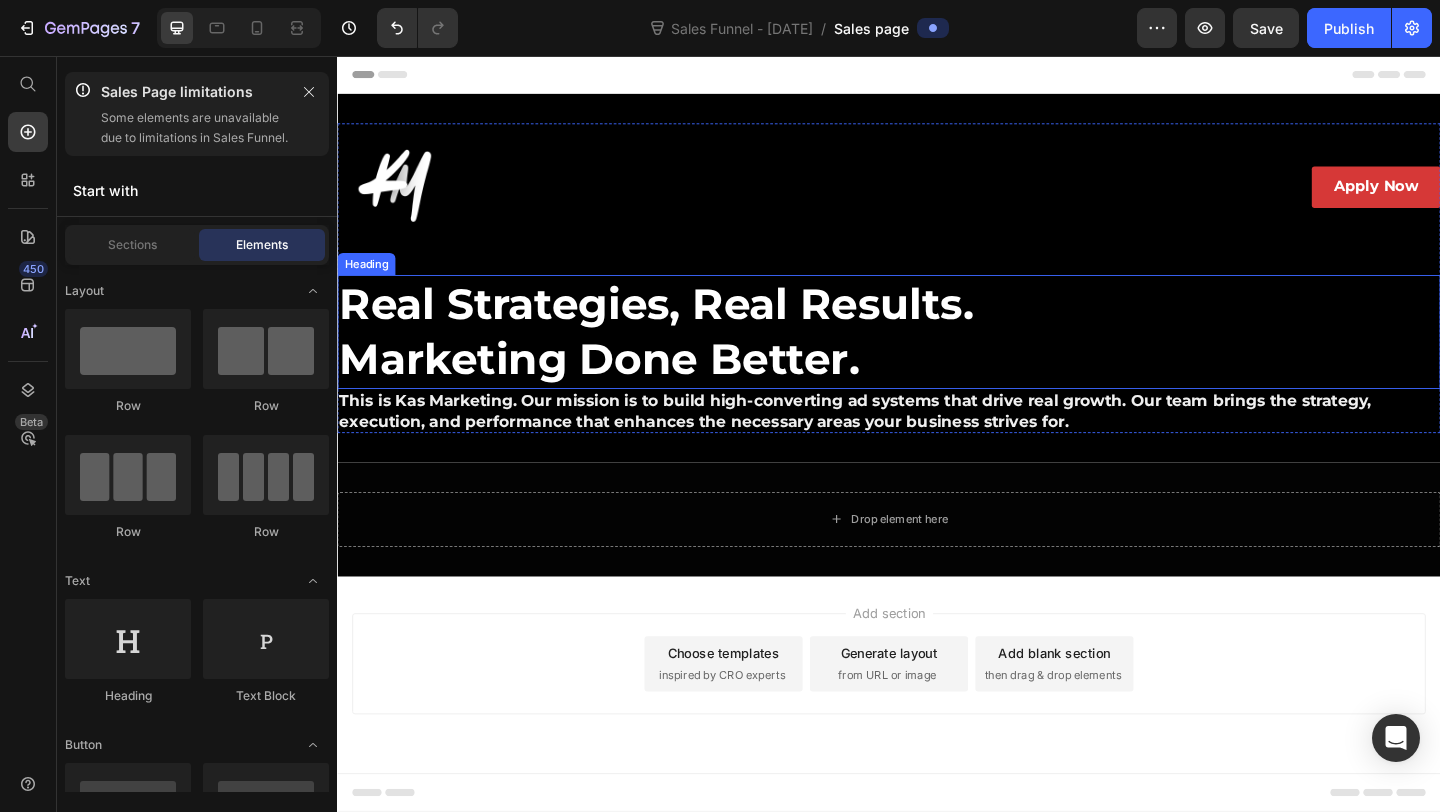 click on "Real Strategies, Real Results. Marketing Done Better." at bounding box center (937, 356) 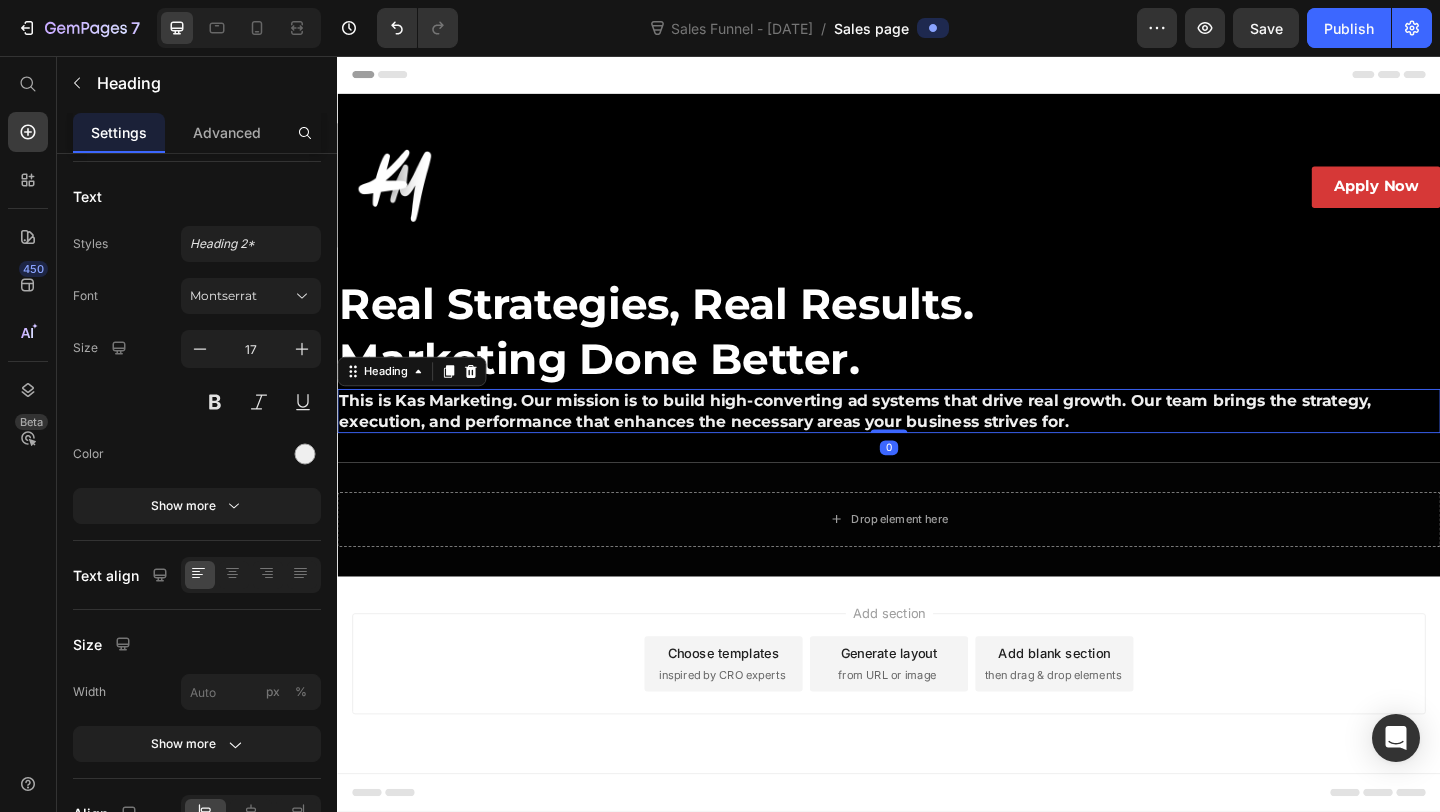 click on "This is Kas Marketing. Our mission is to build high-converting ad systems that drive real growth. Our team brings the strategy, execution, and performance that enhances the necessary areas your business strives for." at bounding box center (937, 442) 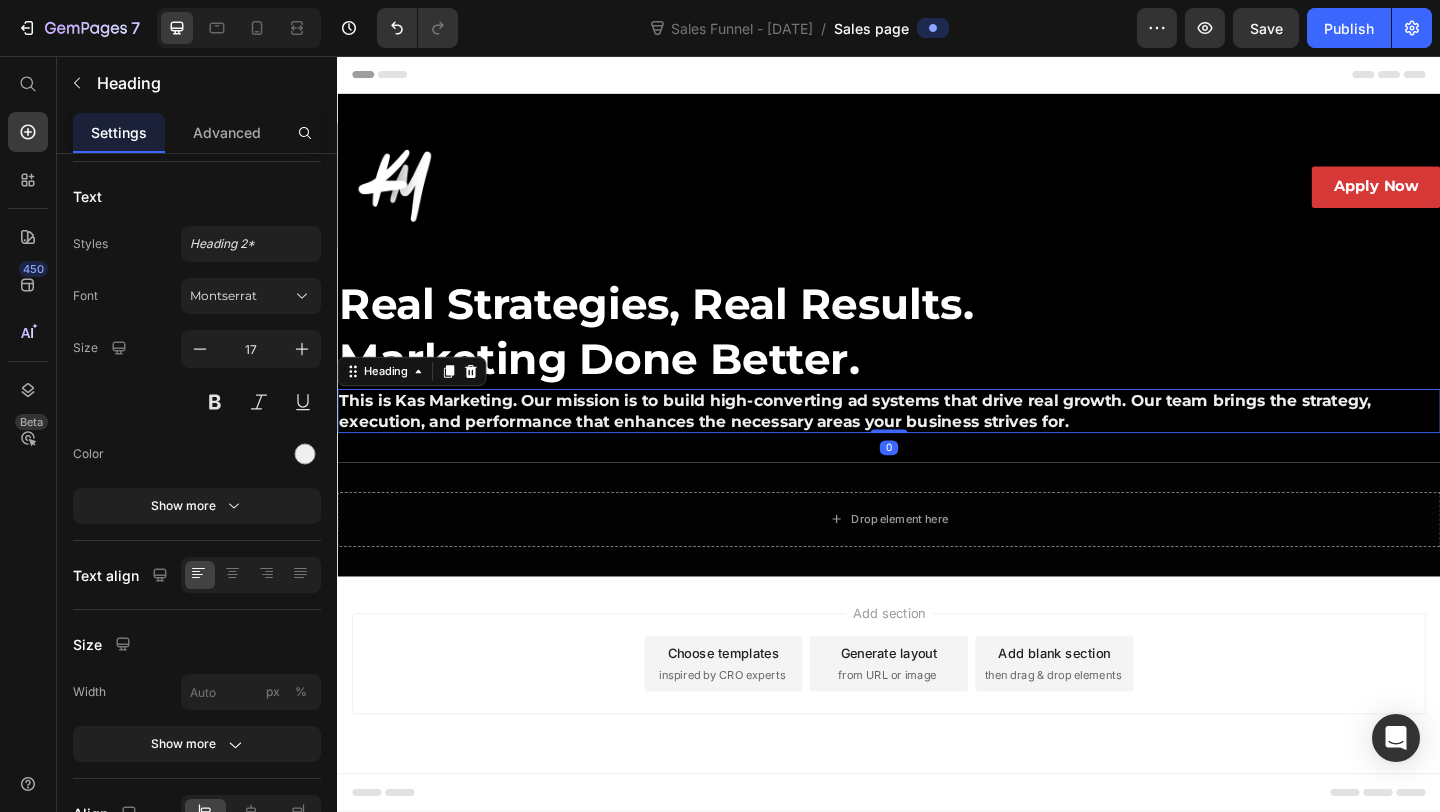 click on "Real Strategies, Real Results. Marketing Done Better." at bounding box center (937, 356) 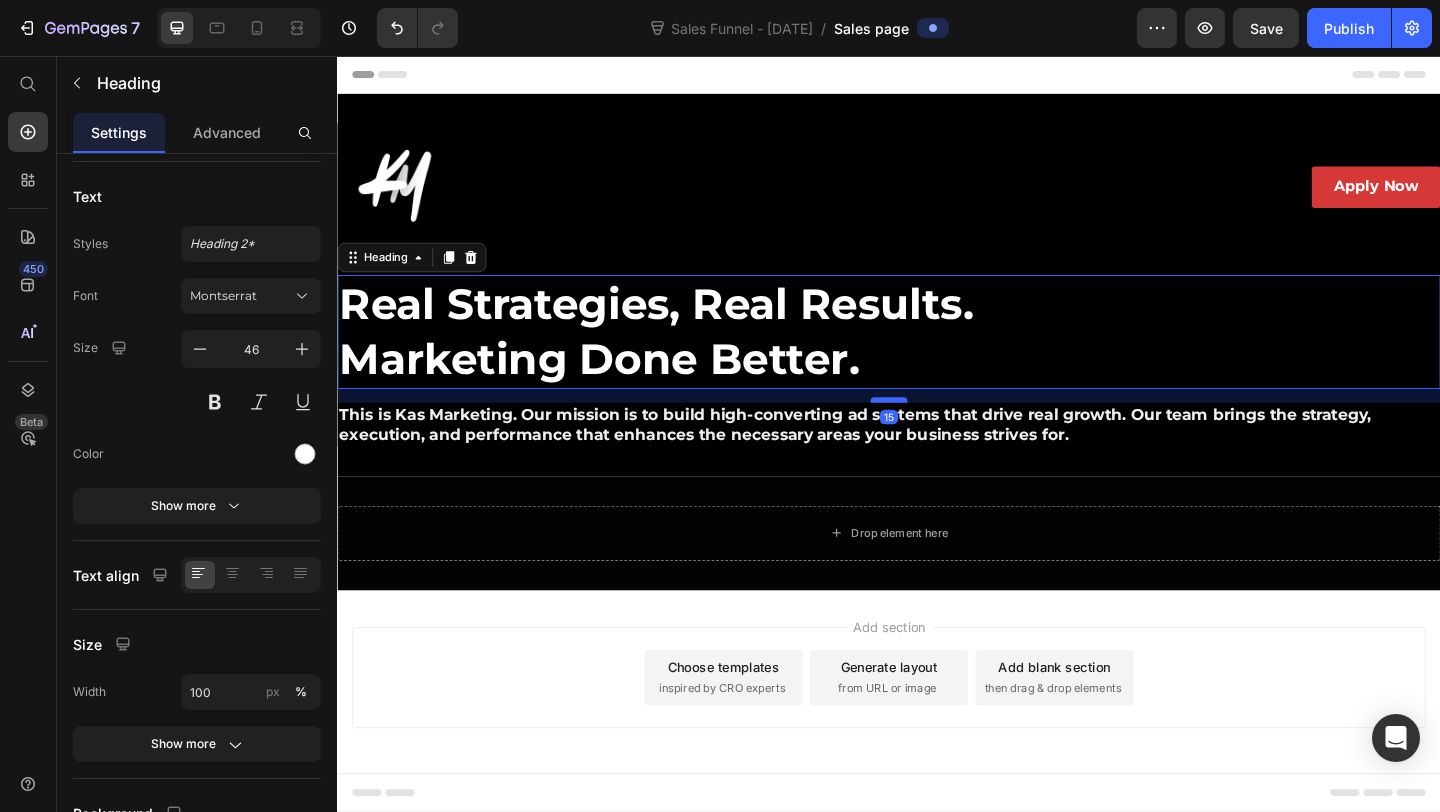 drag, startPoint x: 932, startPoint y: 415, endPoint x: 936, endPoint y: 430, distance: 15.524175 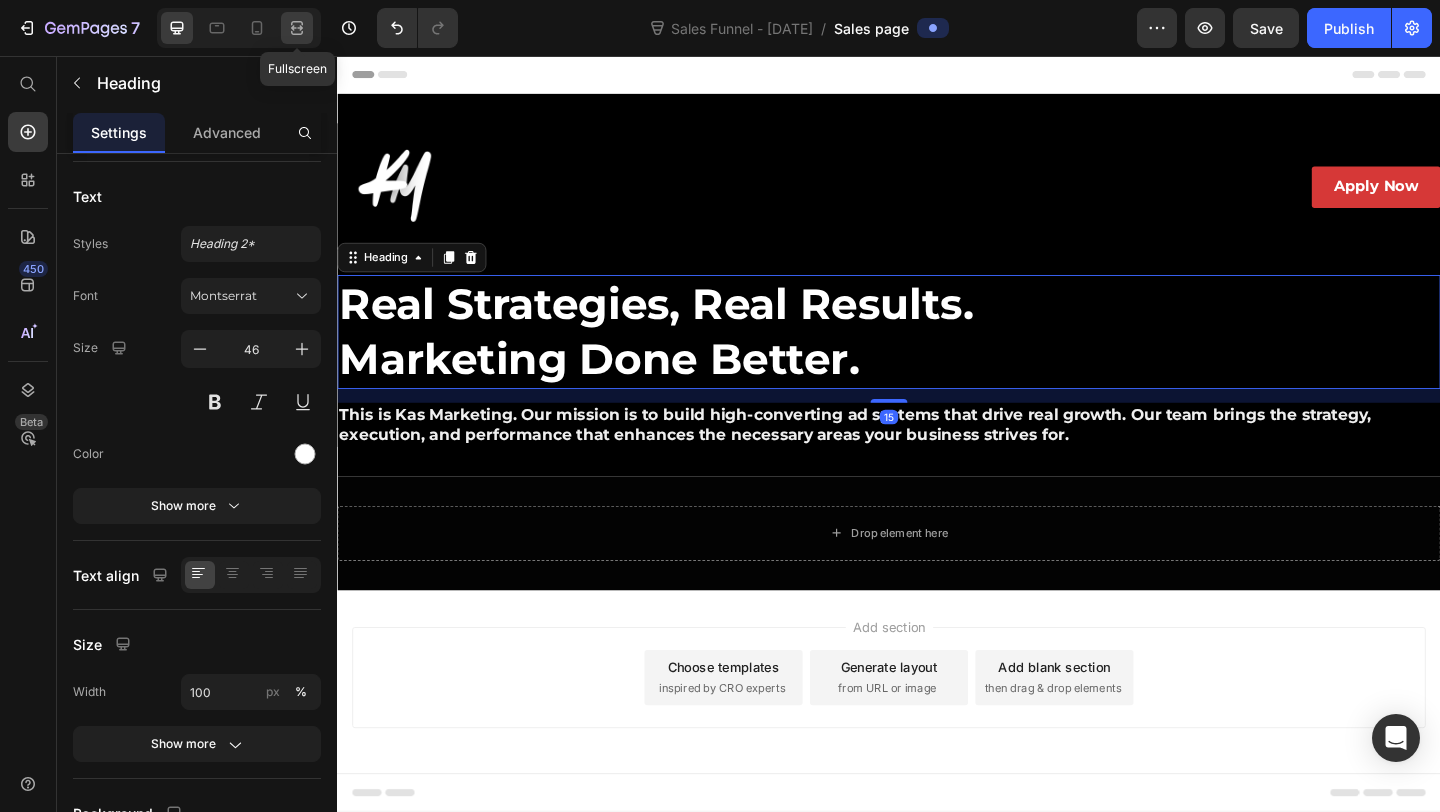 click 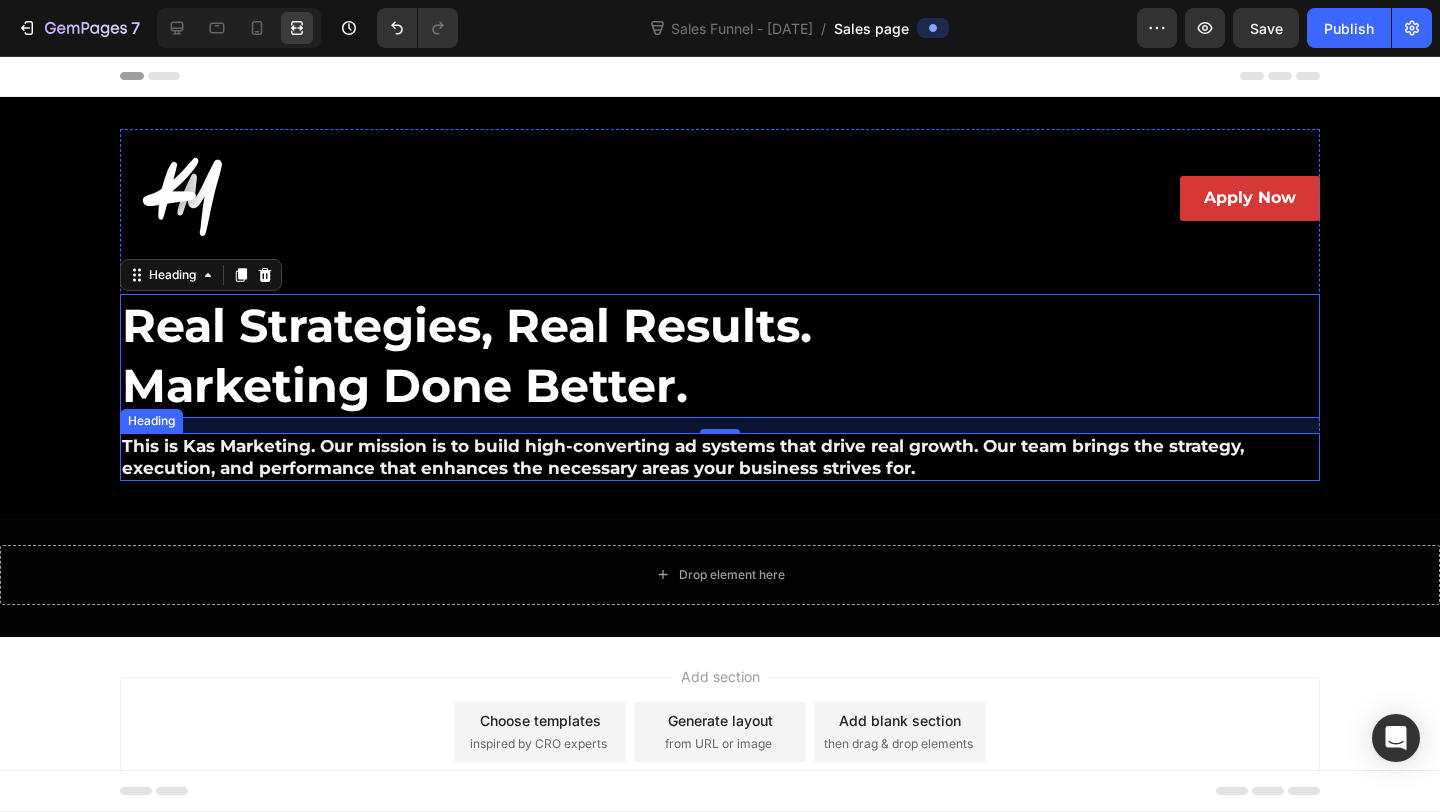 click on "This is Kas Marketing. Our mission is to build high-converting ad systems that drive real growth. Our team brings the strategy, execution, and performance that enhances the necessary areas your business strives for." at bounding box center (720, 457) 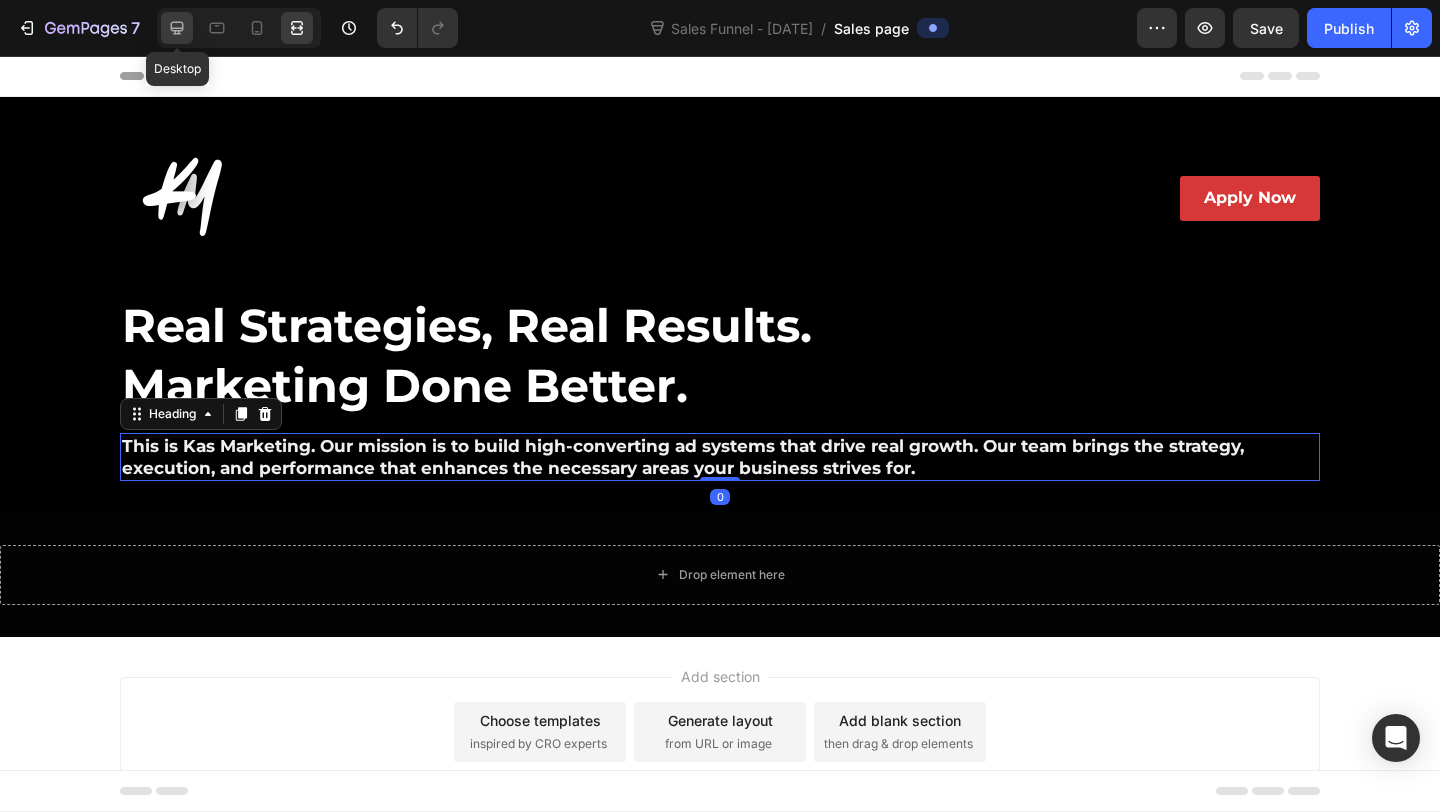 click 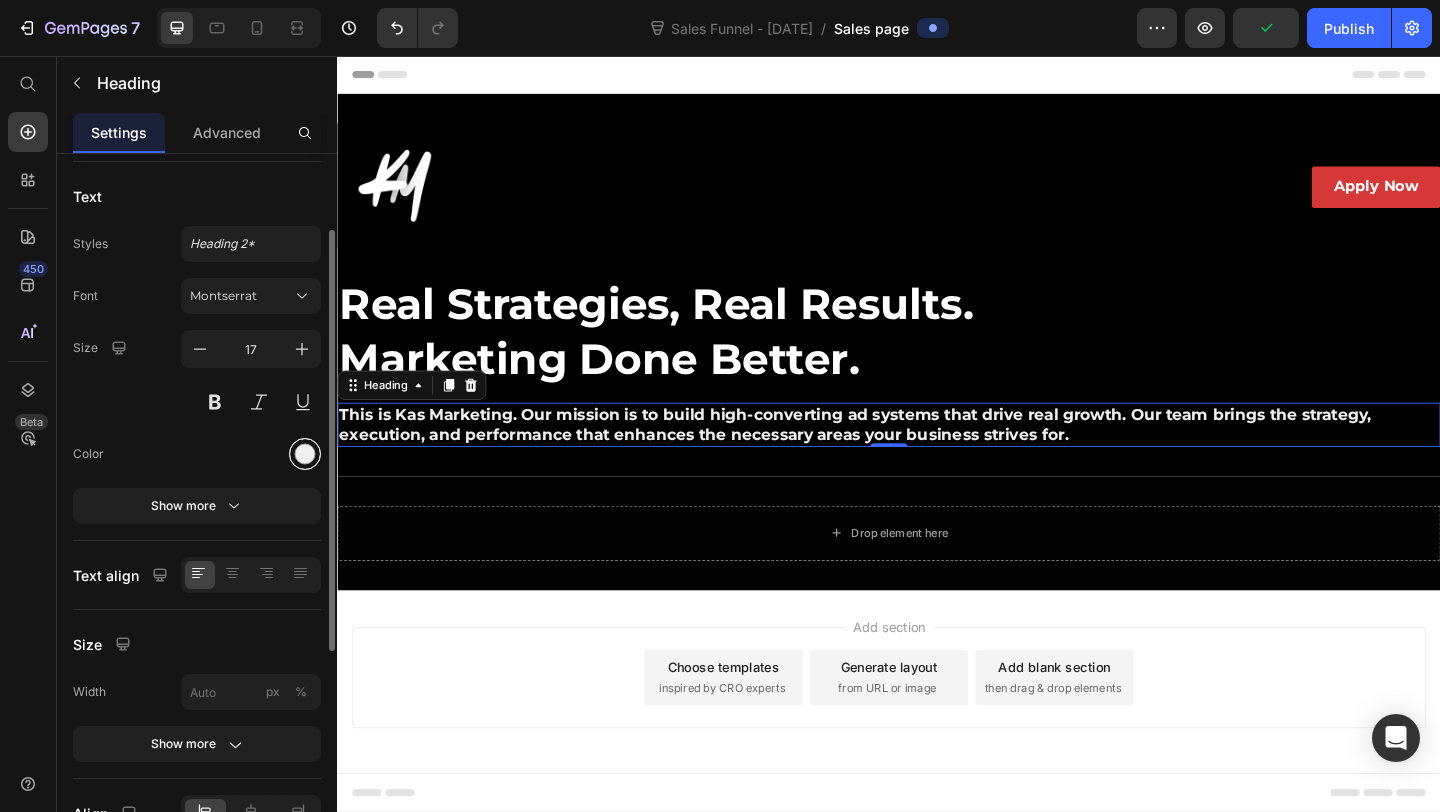 click at bounding box center [305, 454] 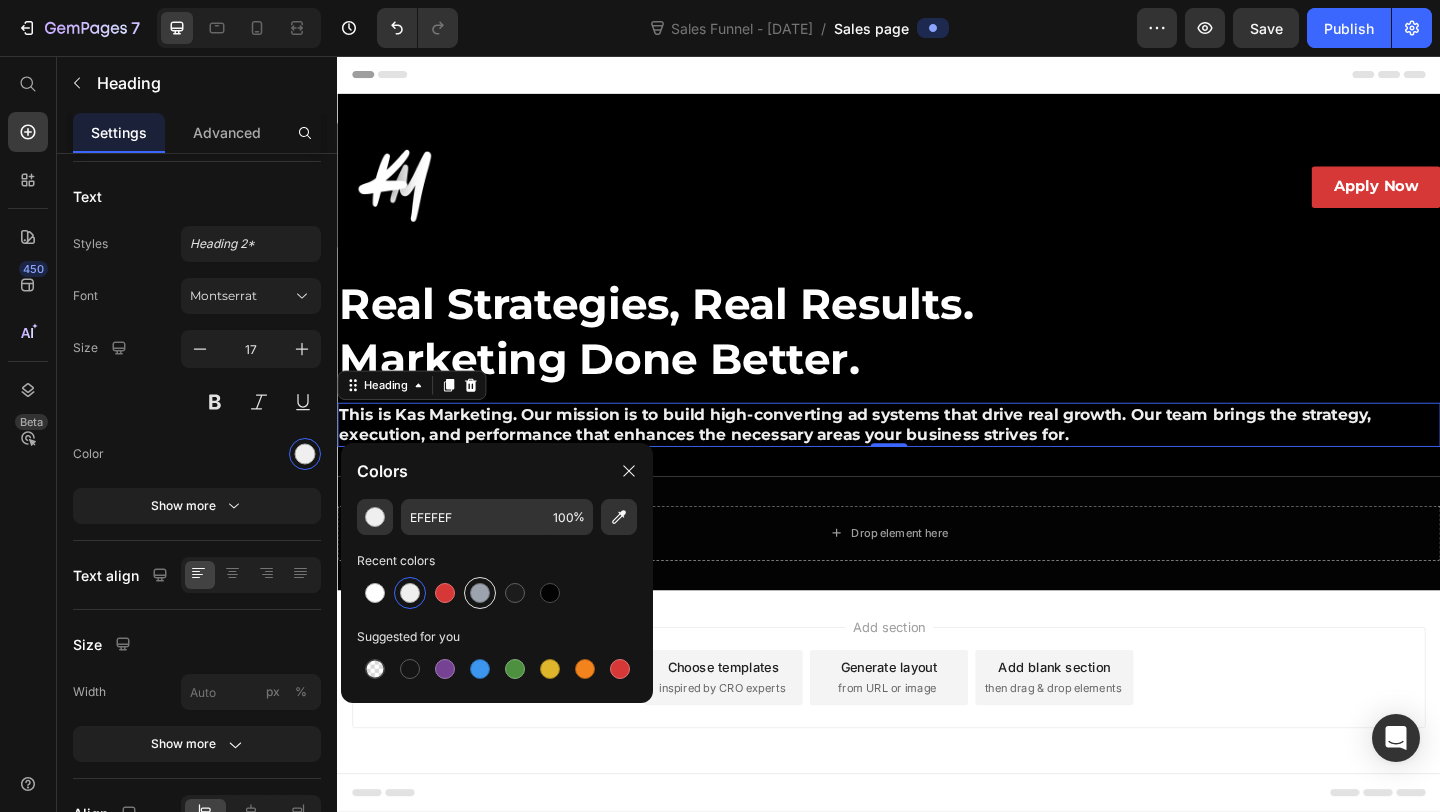 click at bounding box center [480, 593] 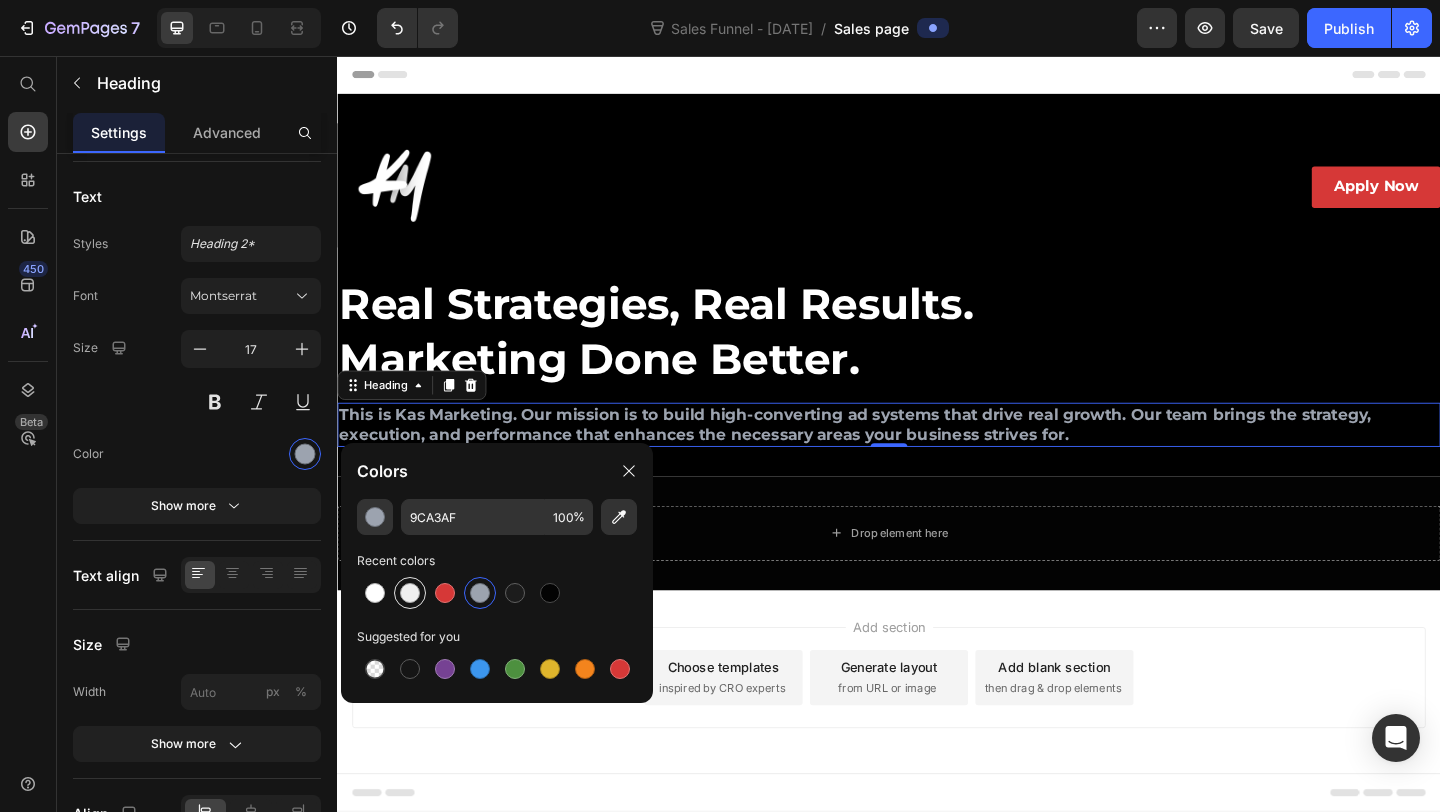 click at bounding box center [410, 593] 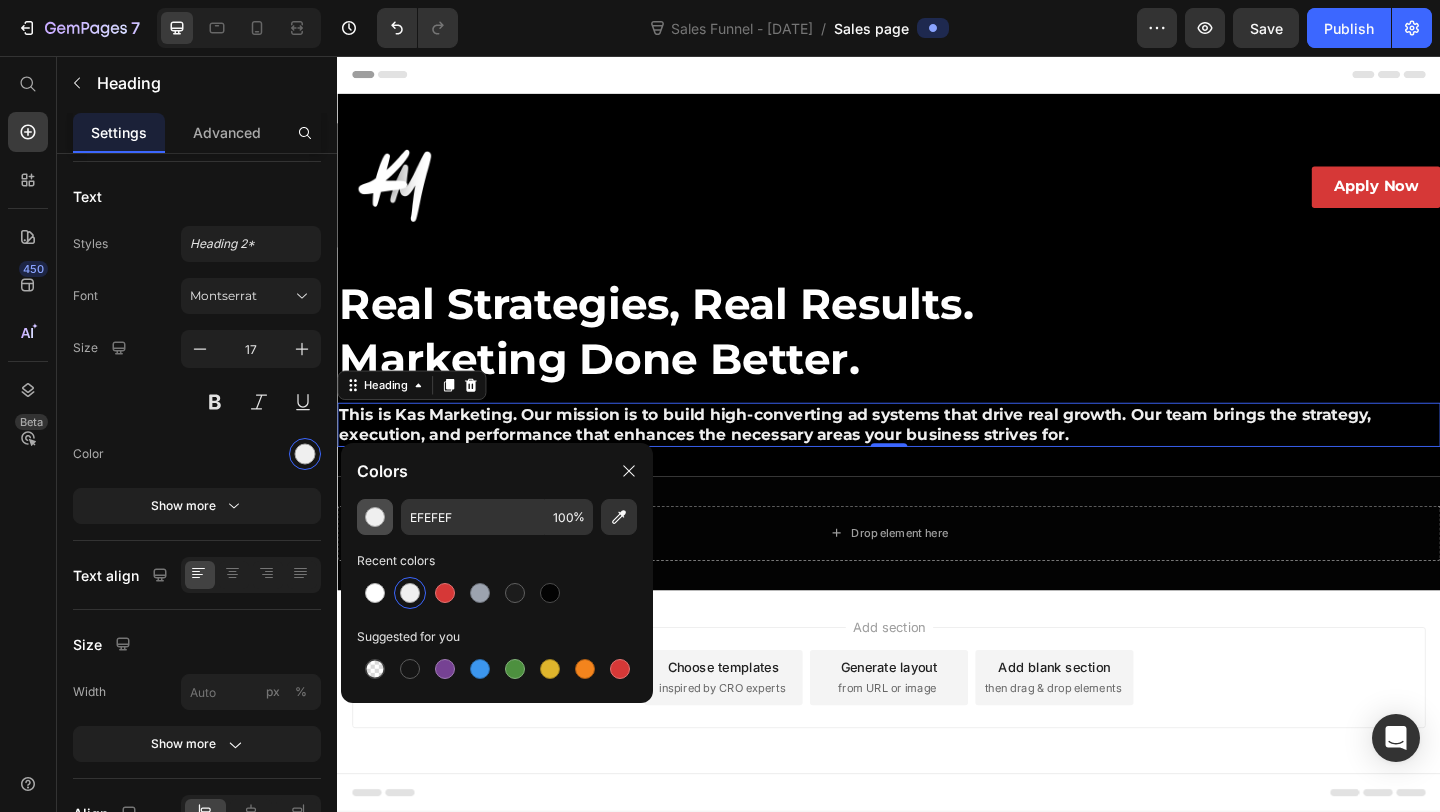click at bounding box center (375, 517) 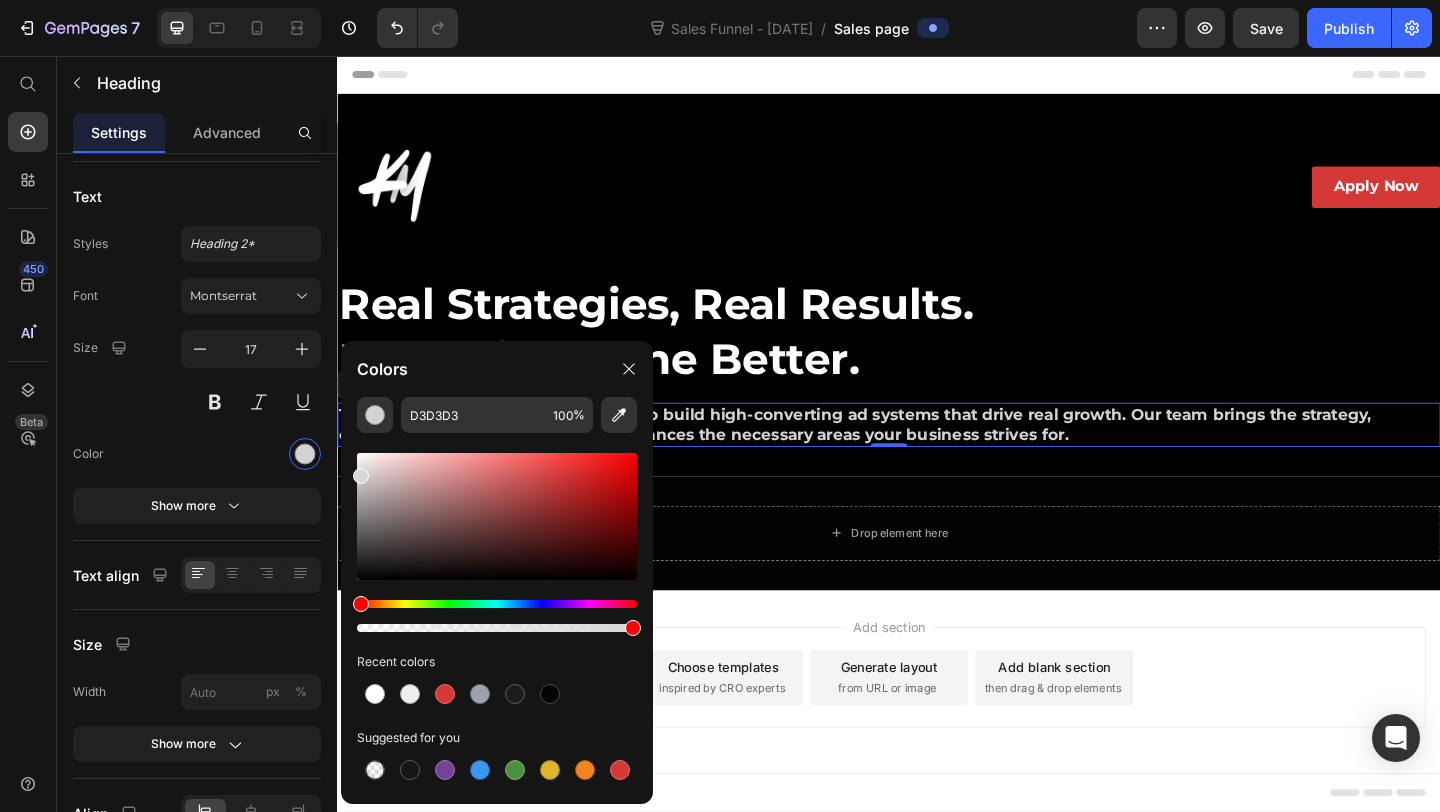 click at bounding box center [361, 476] 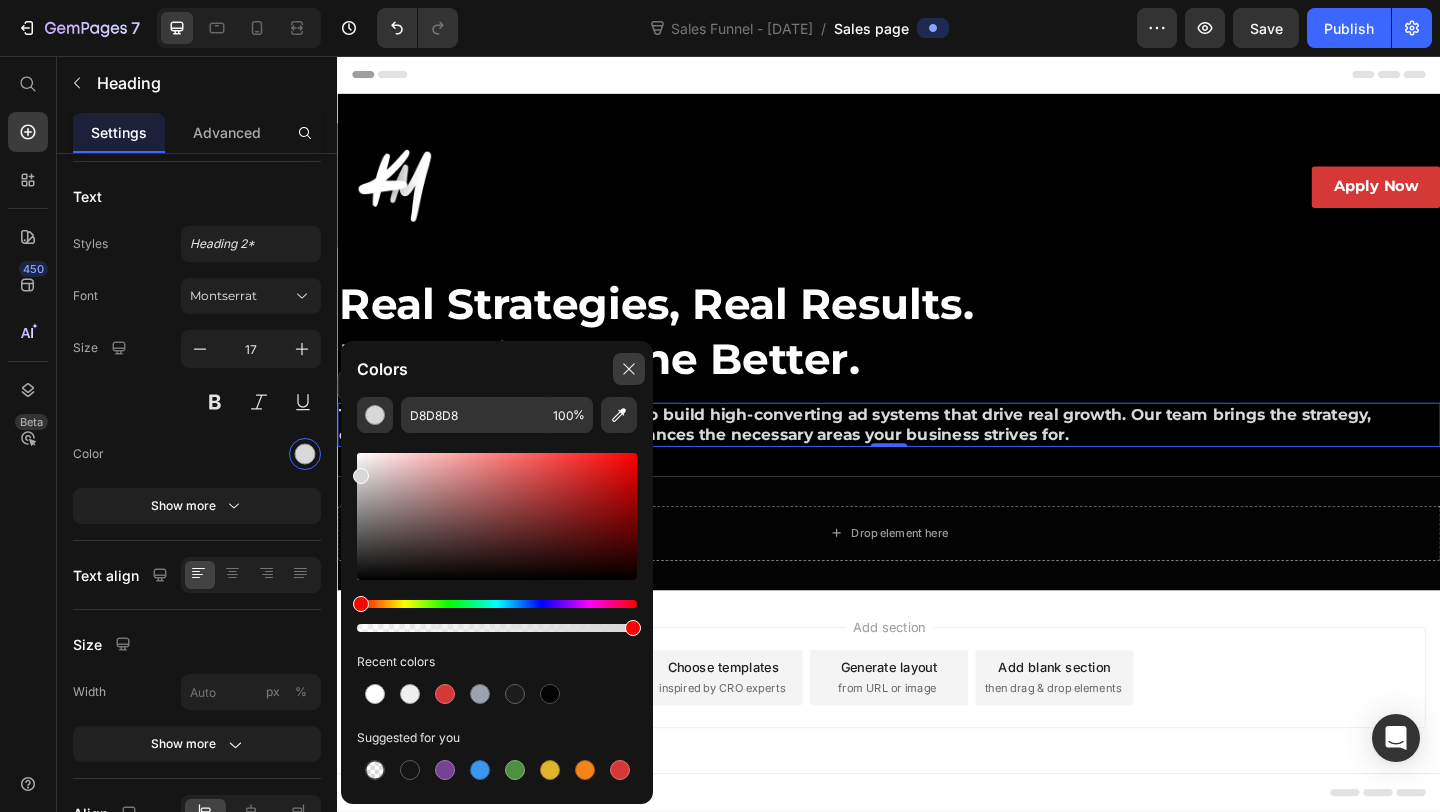 click 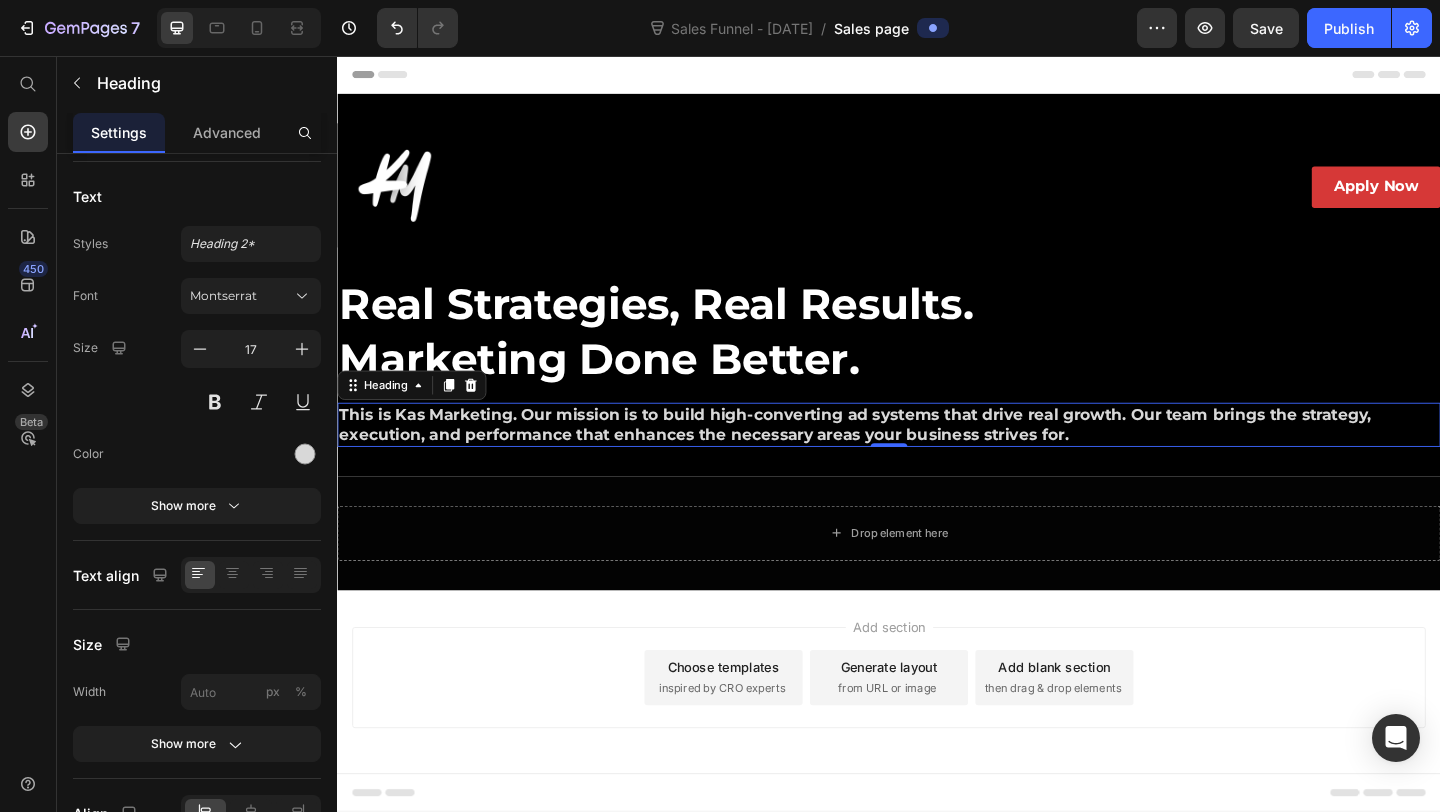 click on "Add section Choose templates inspired by CRO experts Generate layout from URL or image Add blank section then drag & drop elements" at bounding box center (937, 732) 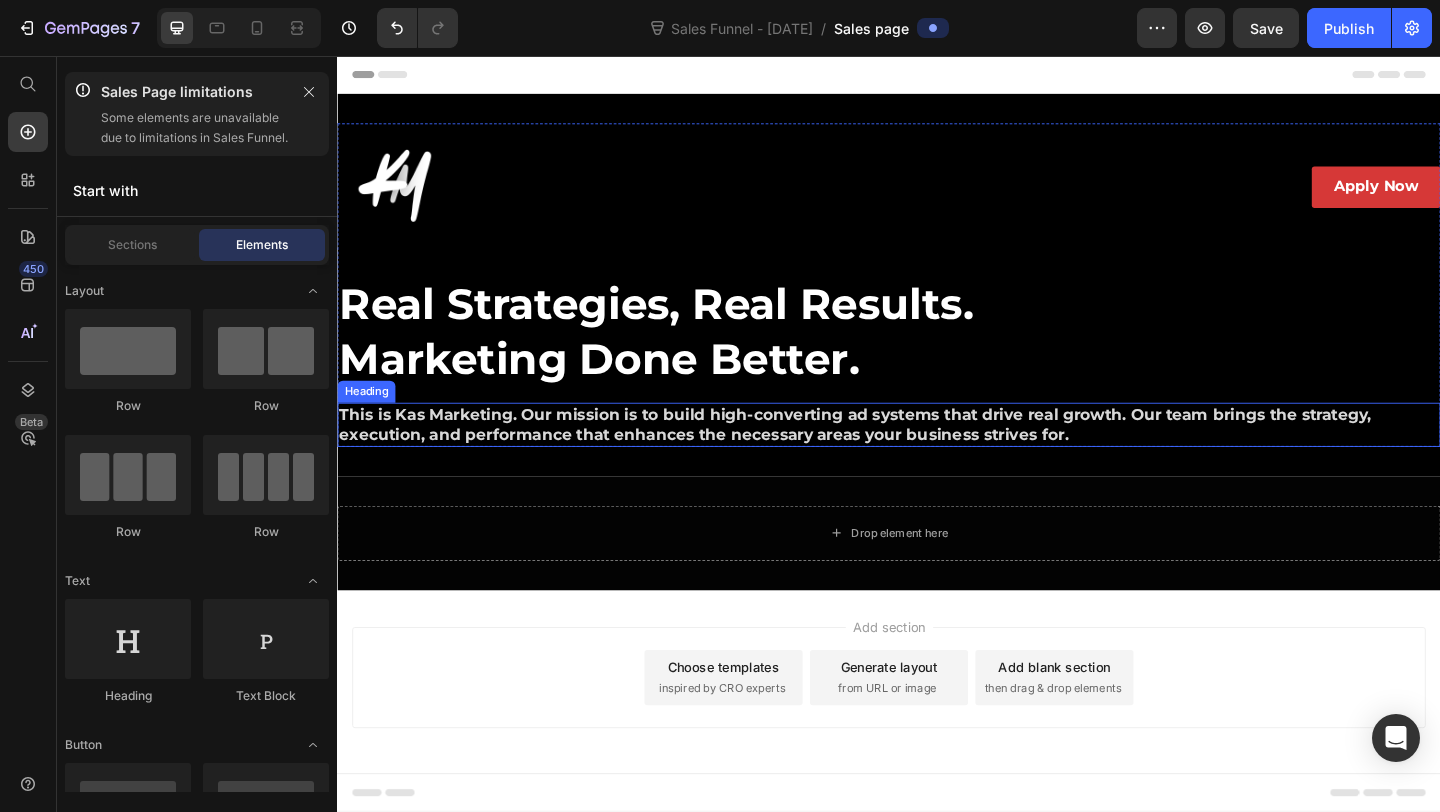 click on "Real Strategies, Real Results. Marketing Done Better." at bounding box center [937, 356] 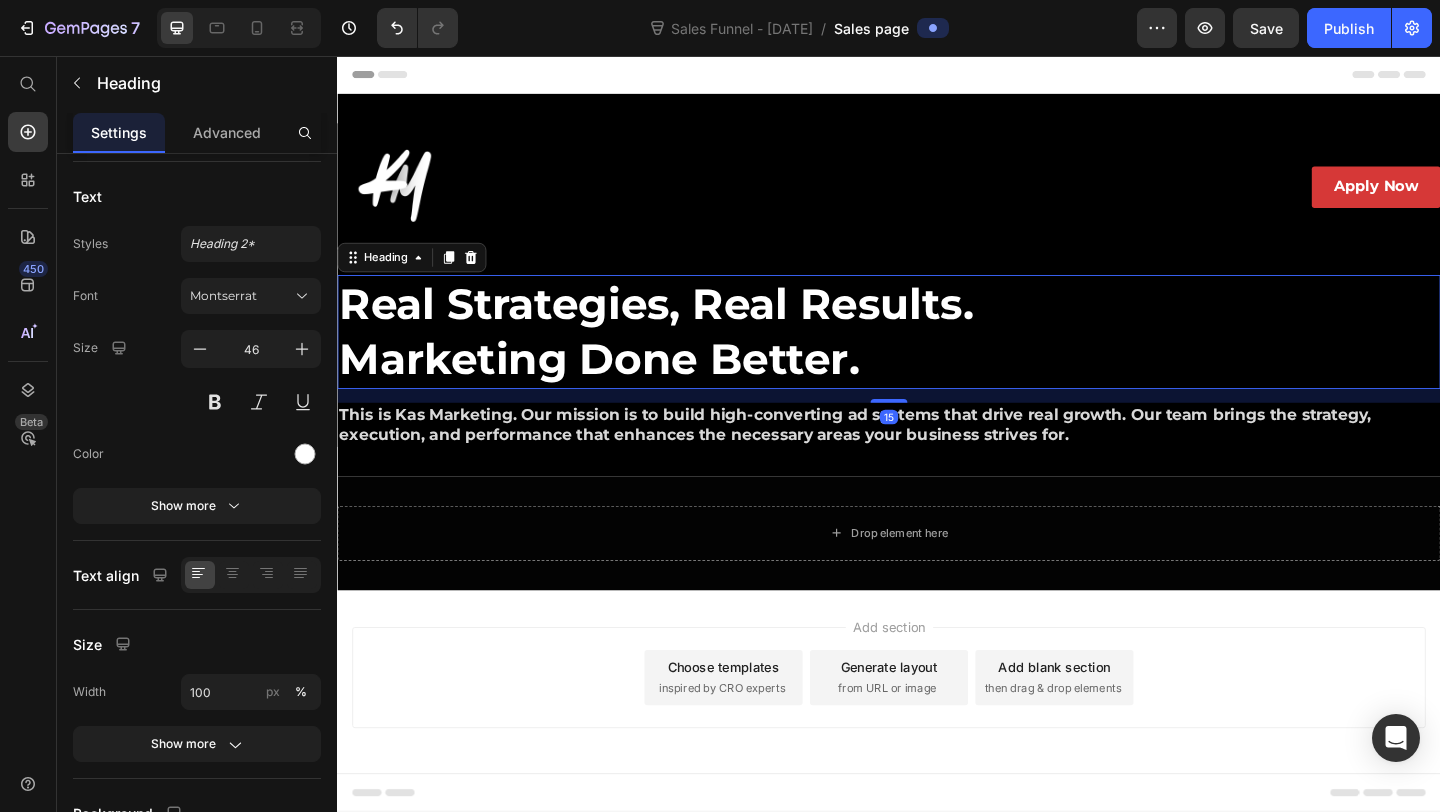 click on "Real Strategies, Real Results. Marketing Done Better." at bounding box center [937, 356] 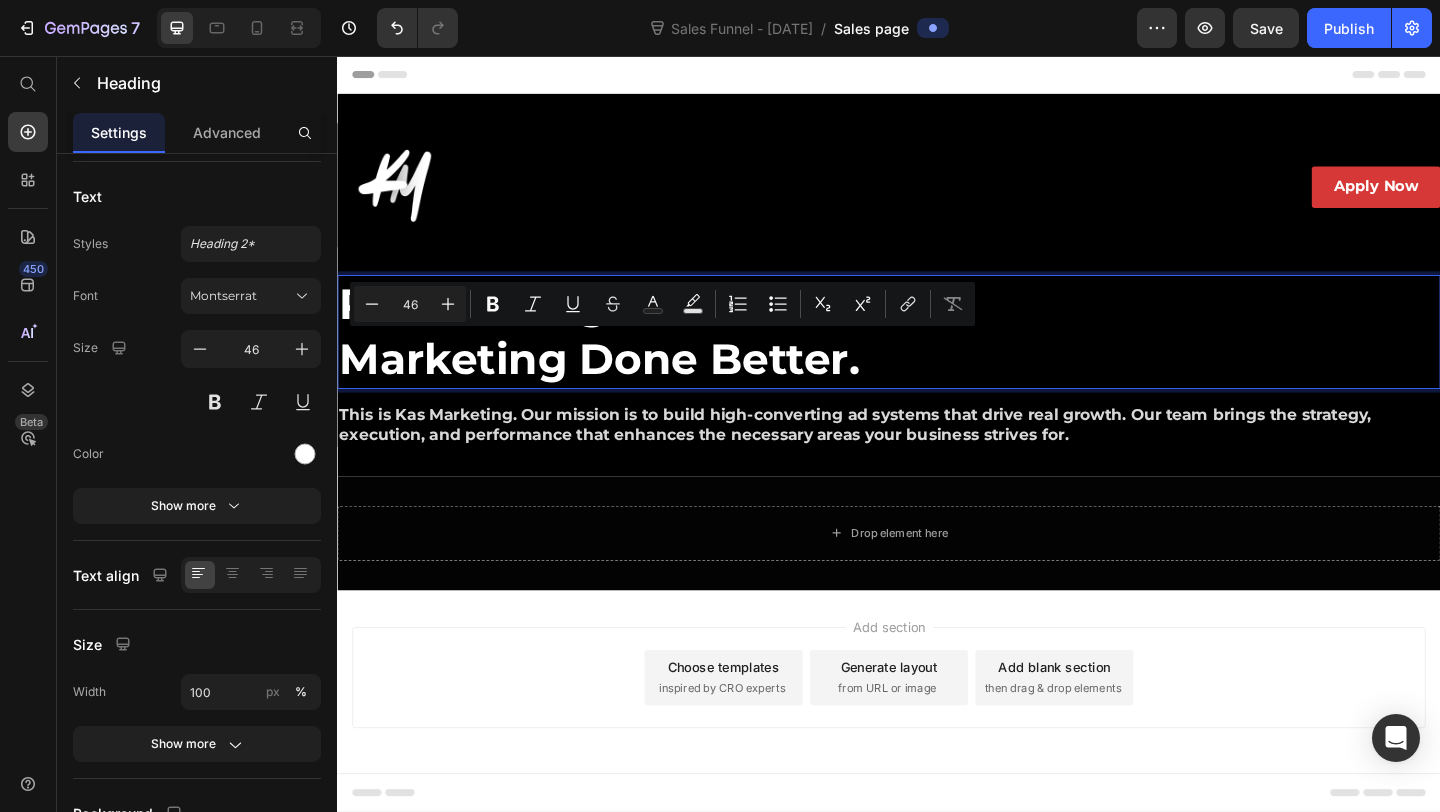 click on "Real Strategies, Real Results. Marketing Done Better." at bounding box center [937, 356] 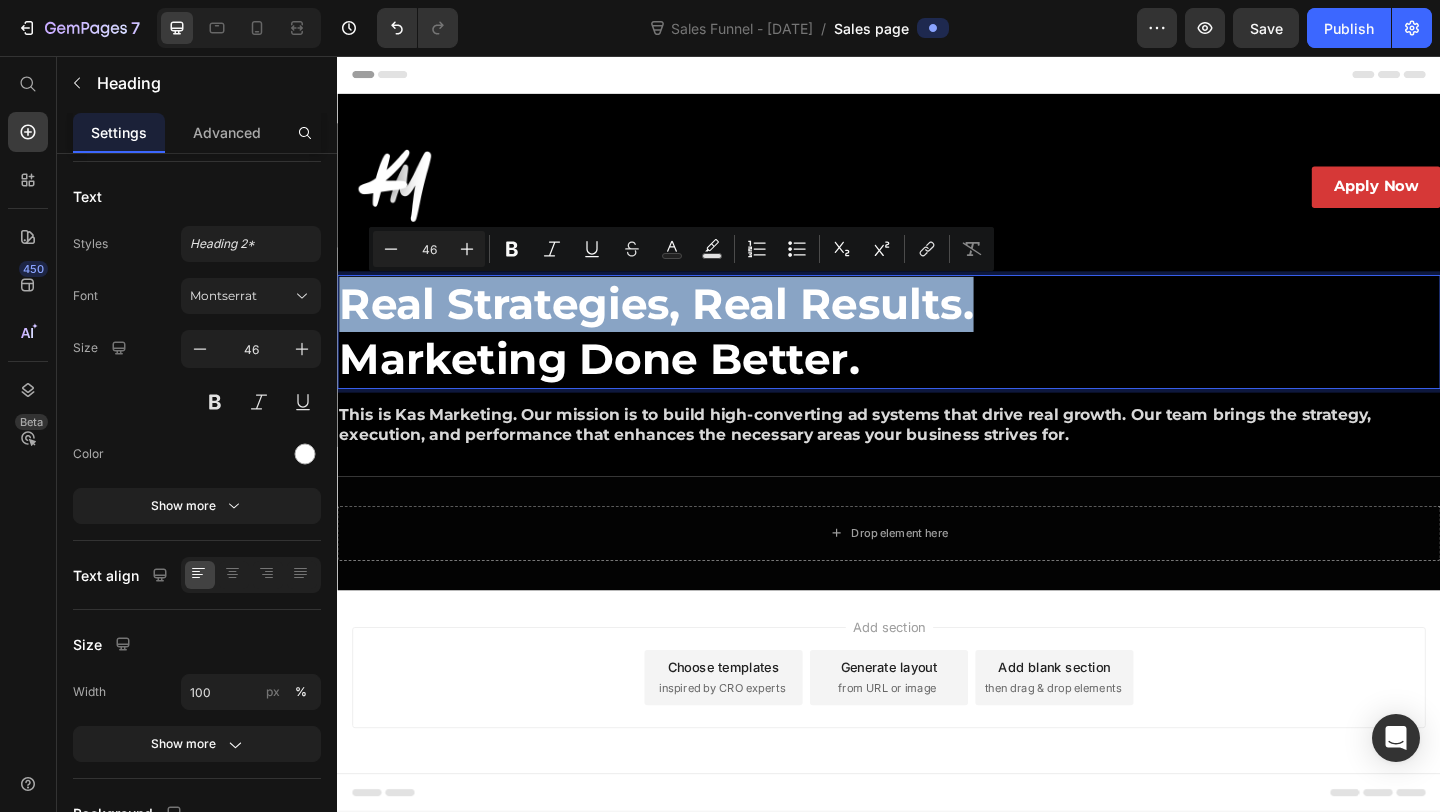 drag, startPoint x: 1034, startPoint y: 332, endPoint x: 334, endPoint y: 302, distance: 700.6426 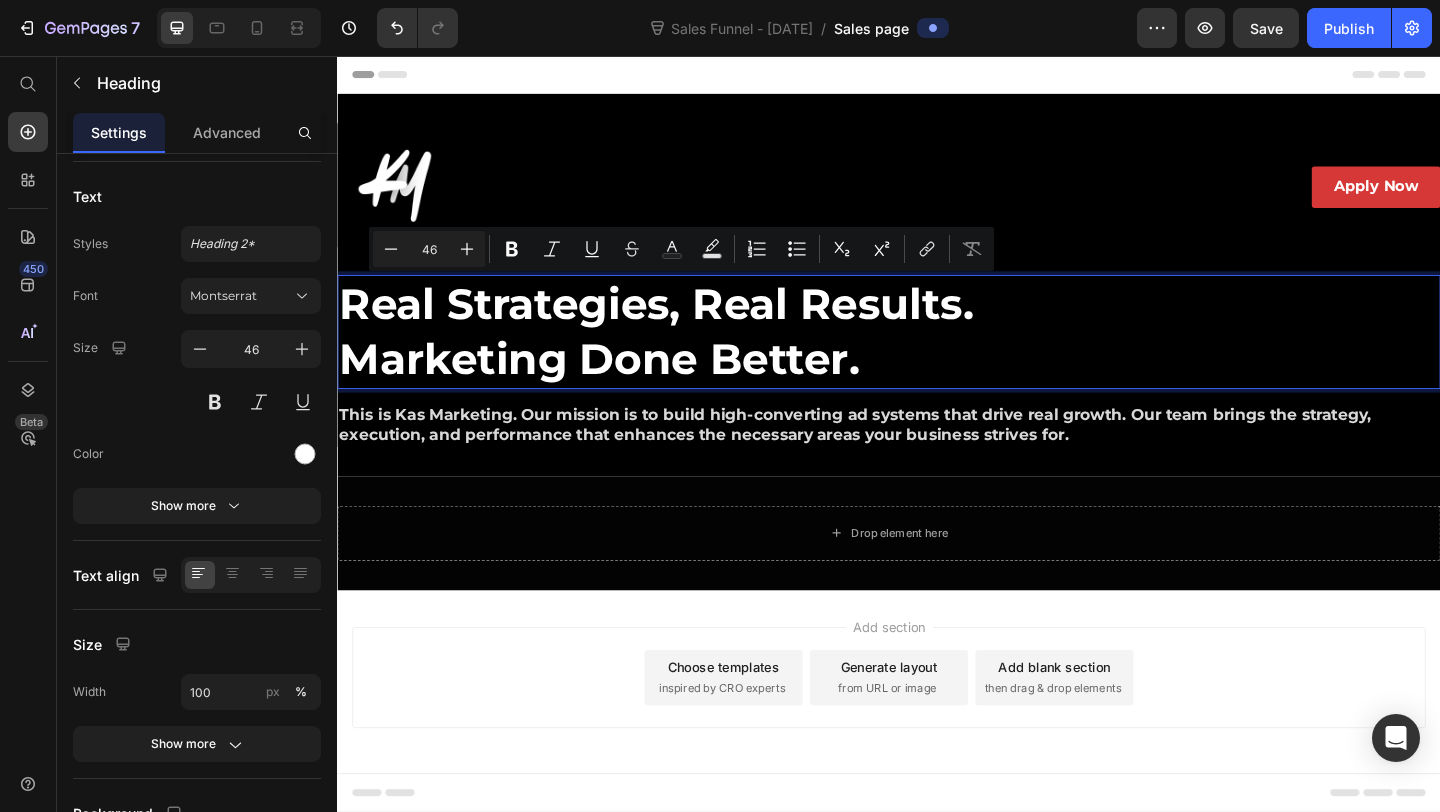 click on "Real Strategies, Real Results. Marketing Done Better." at bounding box center (937, 356) 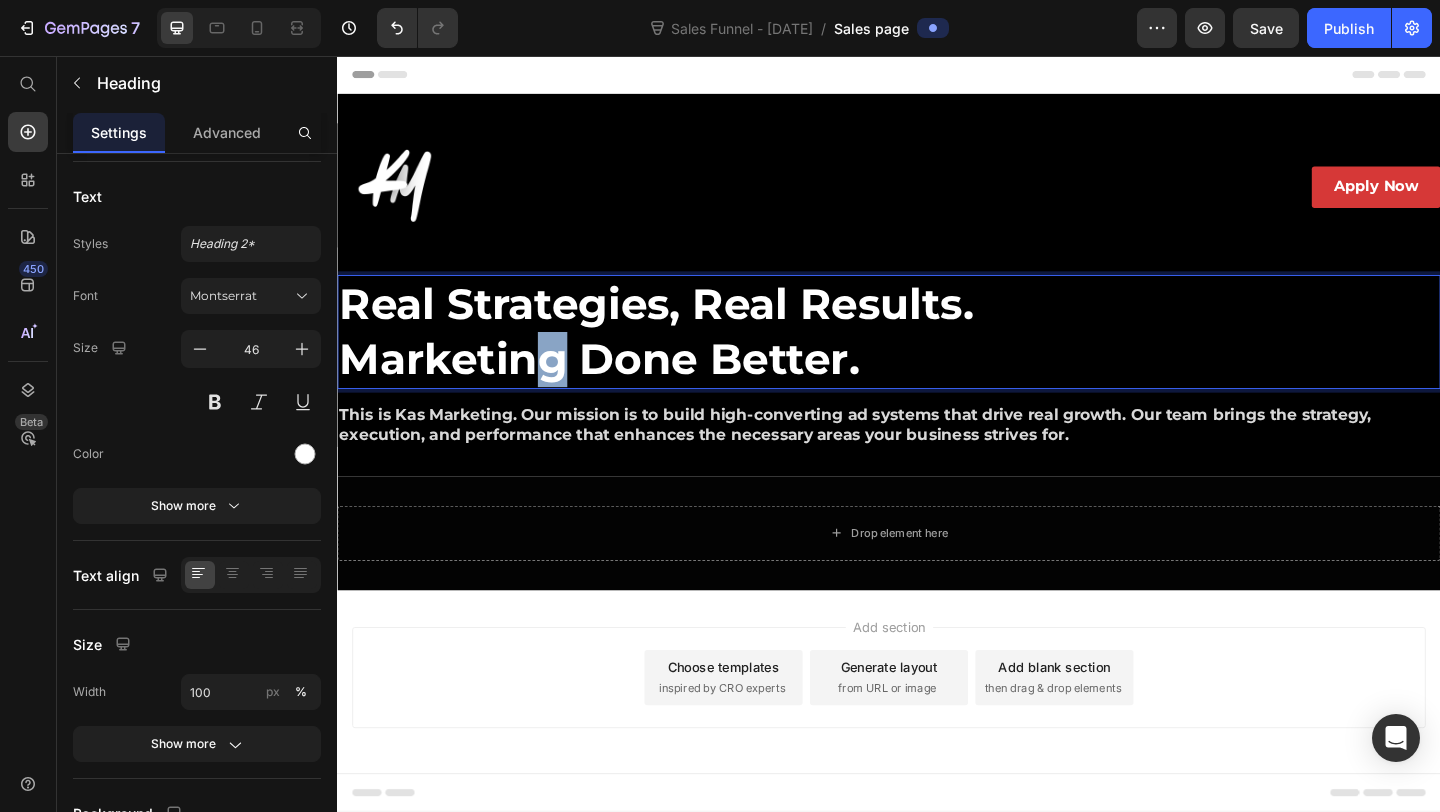 drag, startPoint x: 582, startPoint y: 387, endPoint x: 533, endPoint y: 379, distance: 49.648766 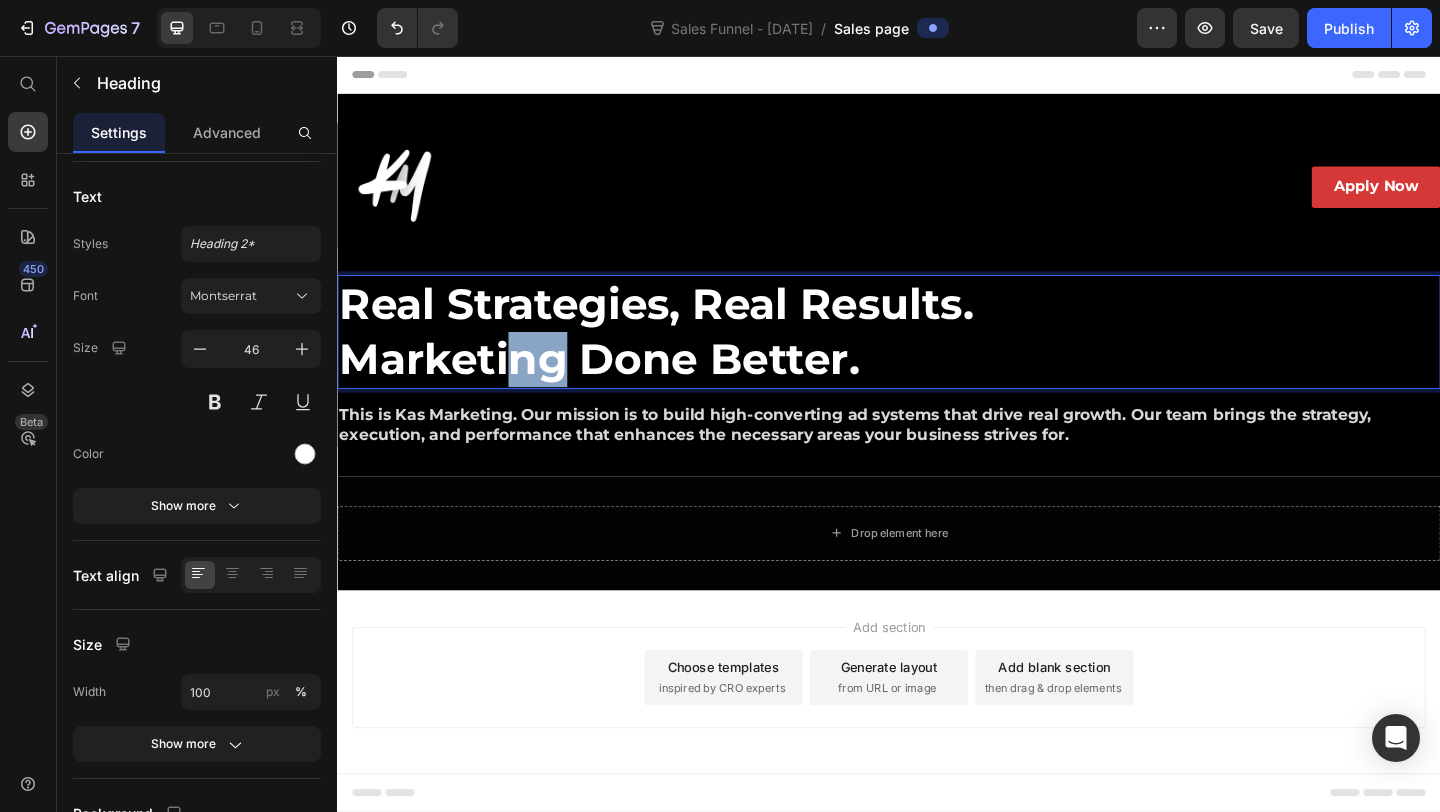 click on "Real Strategies, Real Results. Marketing Done Better." at bounding box center [937, 356] 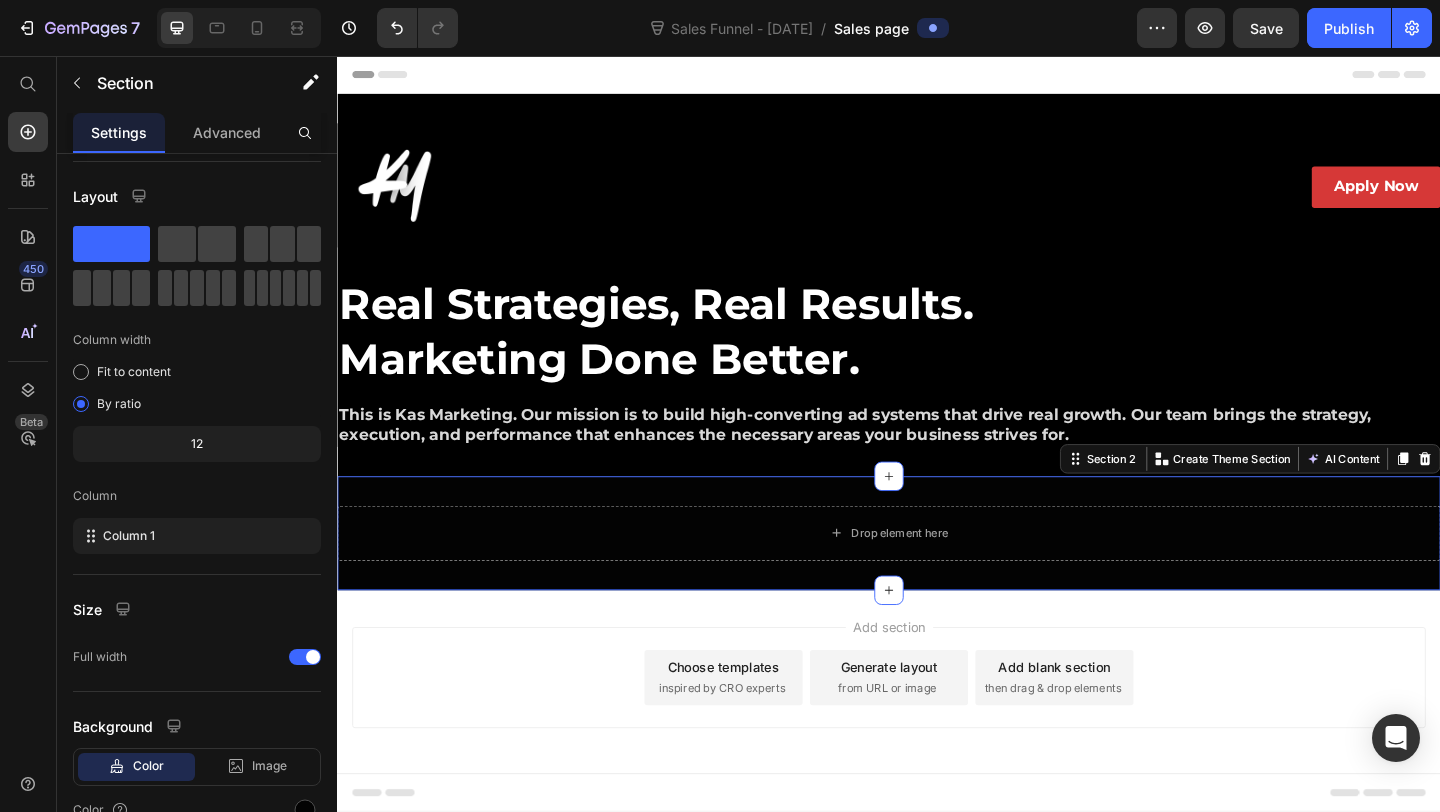 click on "Drop element here Section 2 You can create reusable sections Create Theme Section AI Content Write with GemAI What would you like to describe here? Tone and Voice Persuasive Product Landing Page & Funnel Optimization Show more Generate" at bounding box center (937, 575) 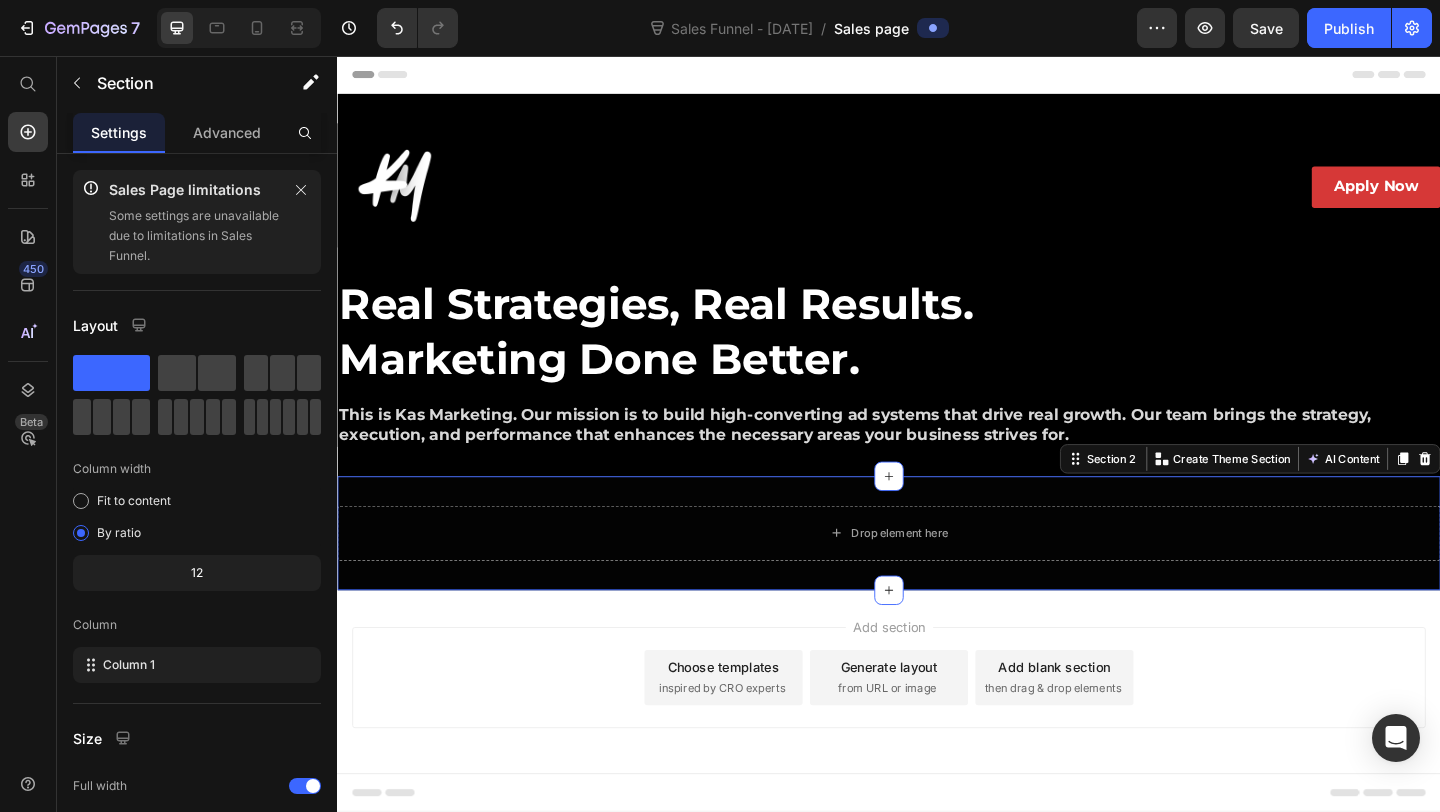 click at bounding box center [77, 83] 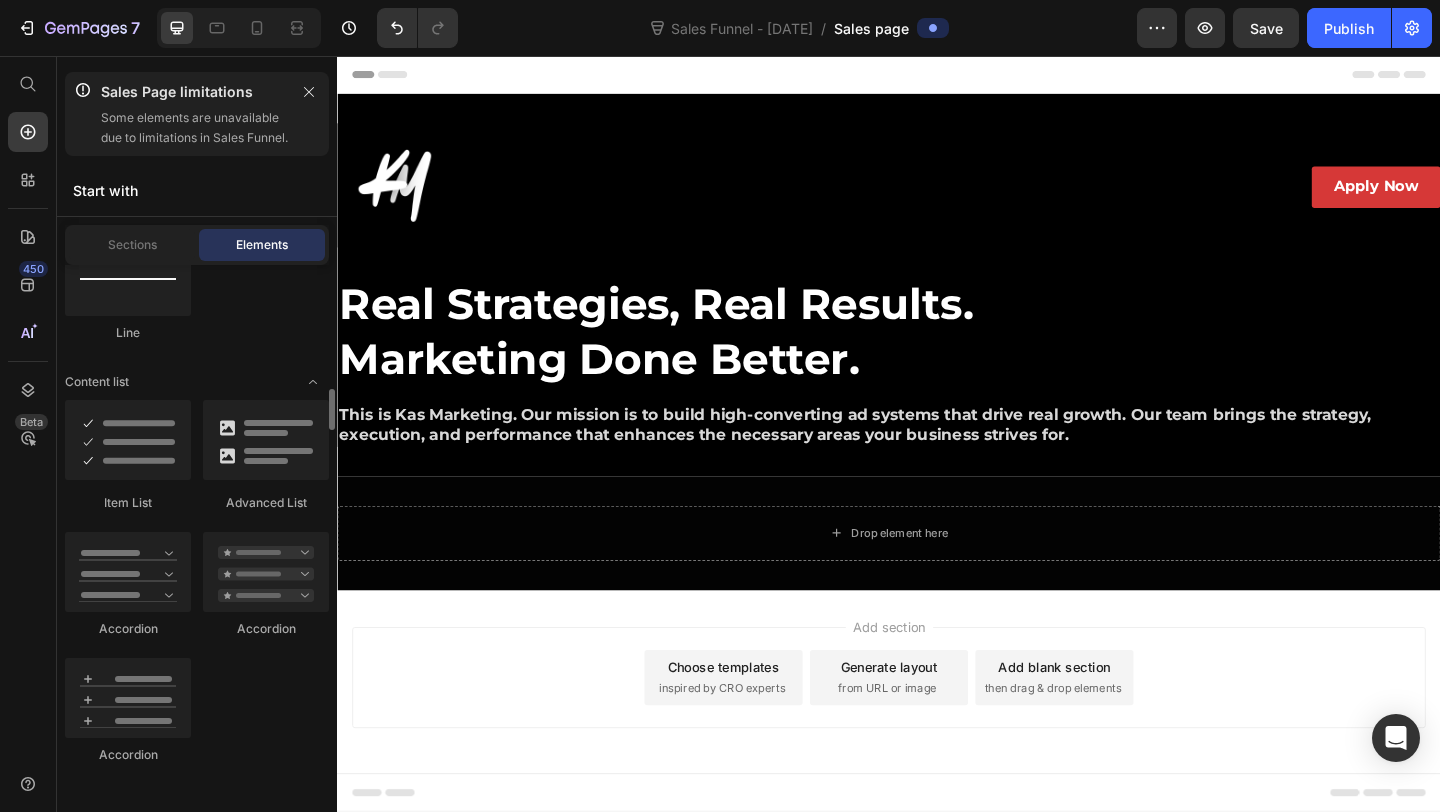 scroll, scrollTop: 1610, scrollLeft: 0, axis: vertical 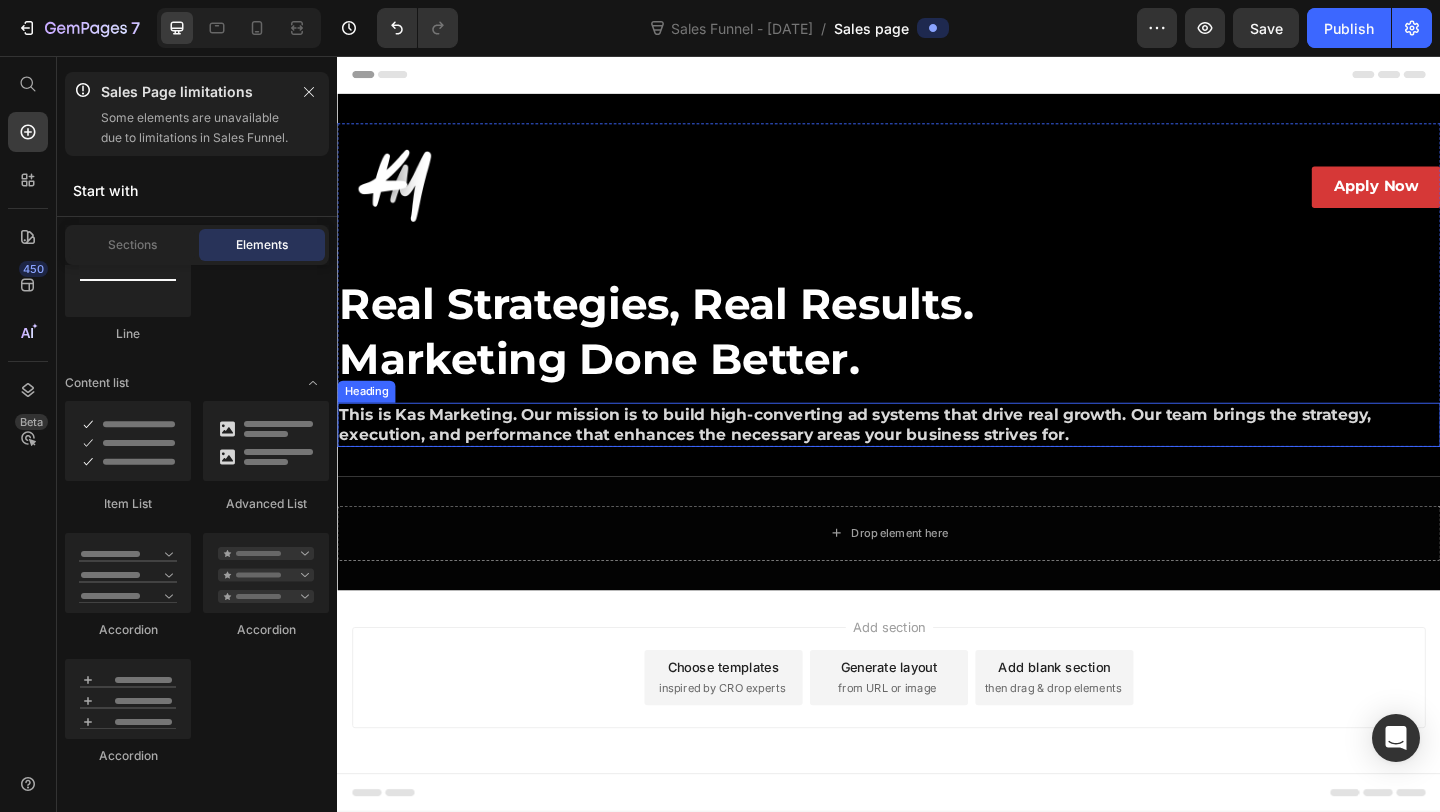 click on "This is Kas Marketing. Our mission is to build high-converting ad systems that drive real growth. Our team brings the strategy, execution, and performance that enhances the necessary areas your business strives for." at bounding box center (937, 457) 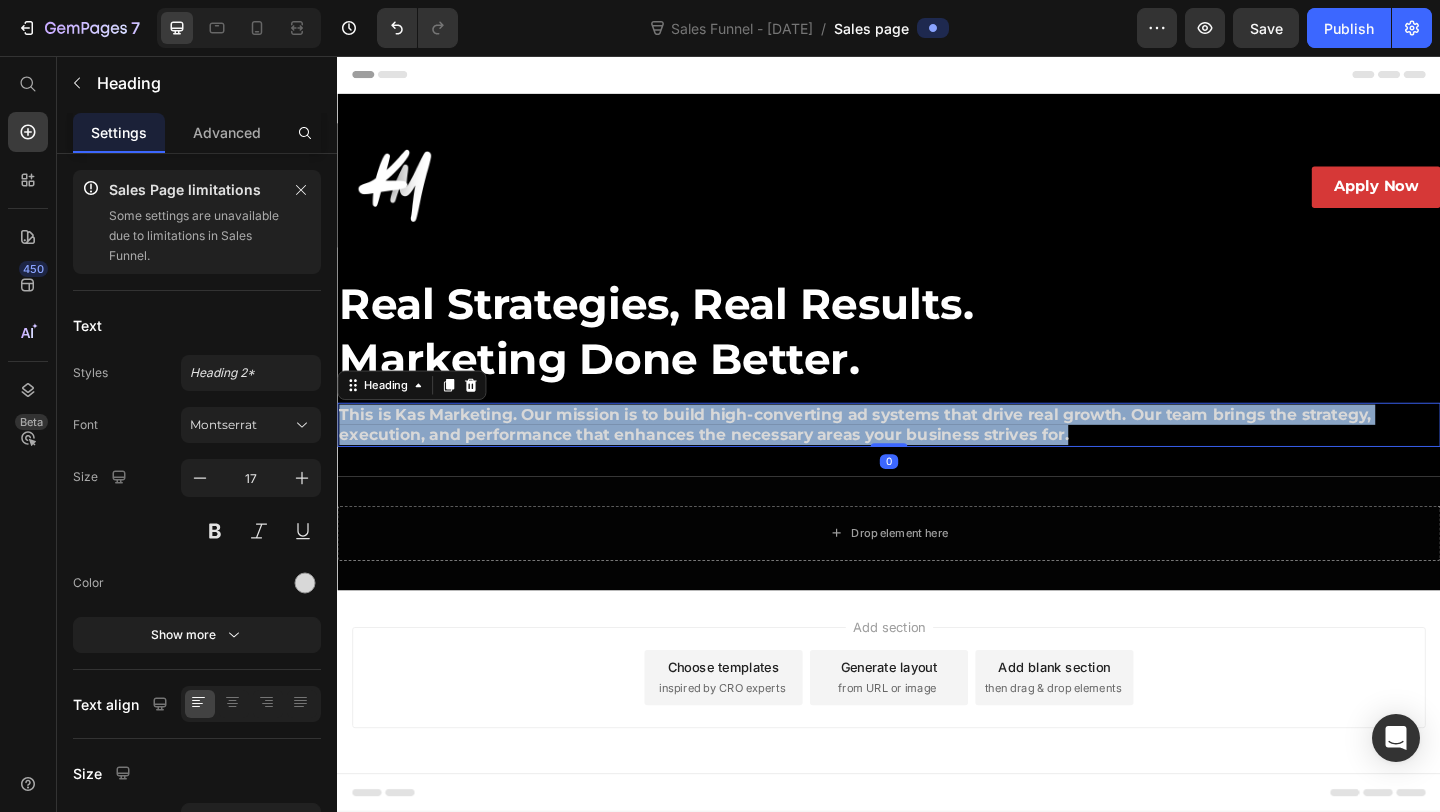 click on "This is Kas Marketing. Our mission is to build high-converting ad systems that drive real growth. Our team brings the strategy, execution, and performance that enhances the necessary areas your business strives for." at bounding box center [937, 457] 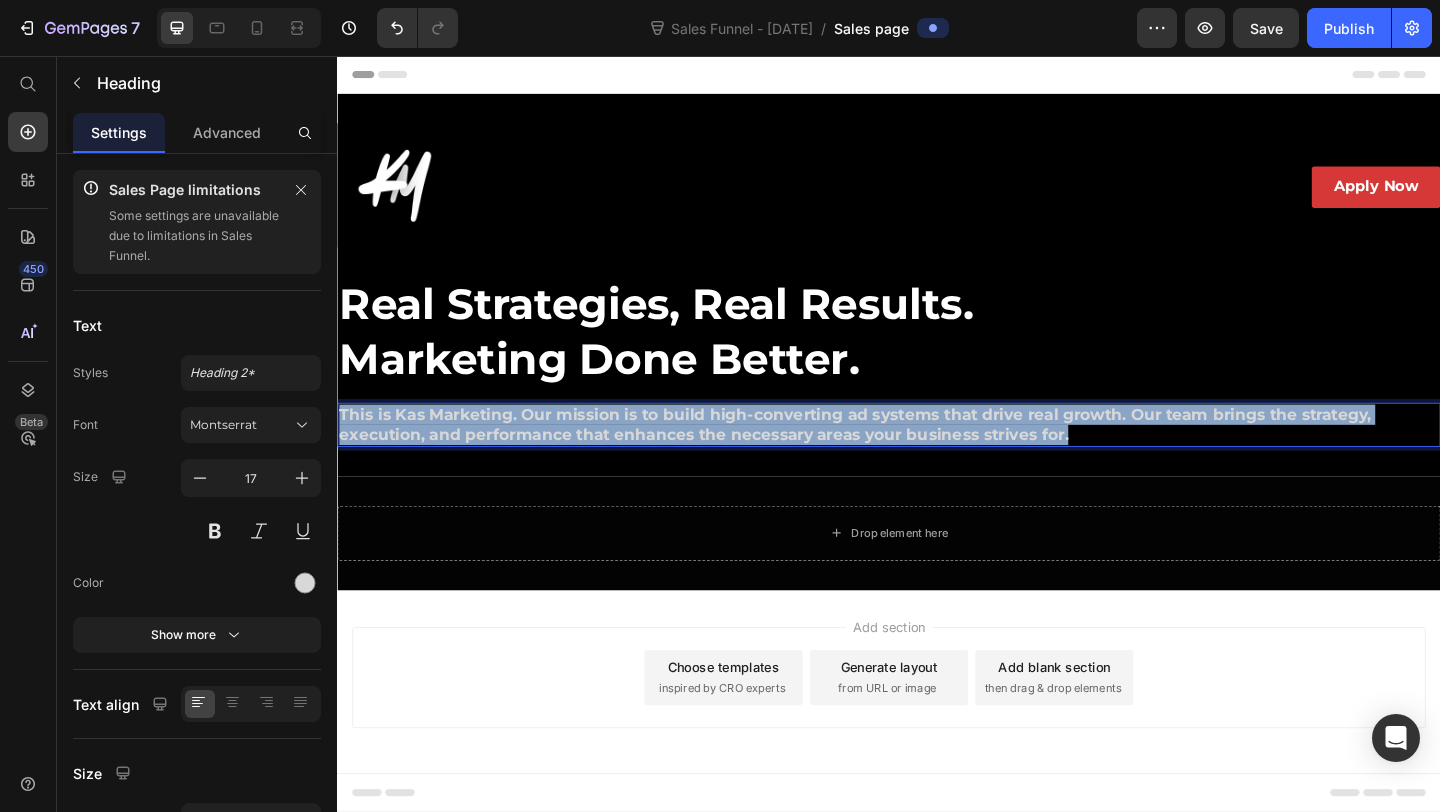 click on "This is Kas Marketing. Our mission is to build high-converting ad systems that drive real growth. Our team brings the strategy, execution, and performance that enhances the necessary areas your business strives for." at bounding box center [937, 457] 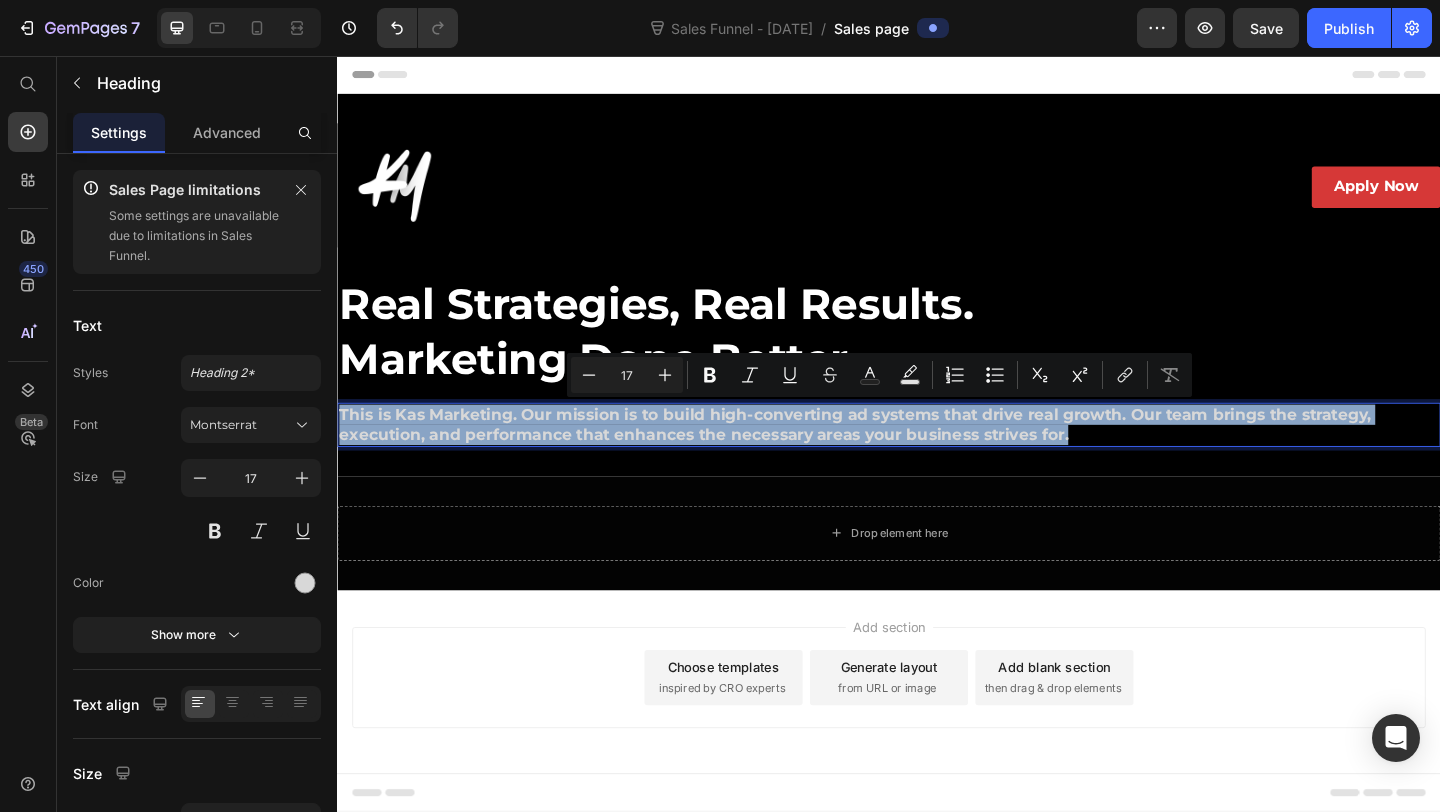 copy on "This is Kas Marketing. Our mission is to build high-converting ad systems that drive real growth. Our team brings the strategy, execution, and performance that enhances the necessary areas your business strives for." 